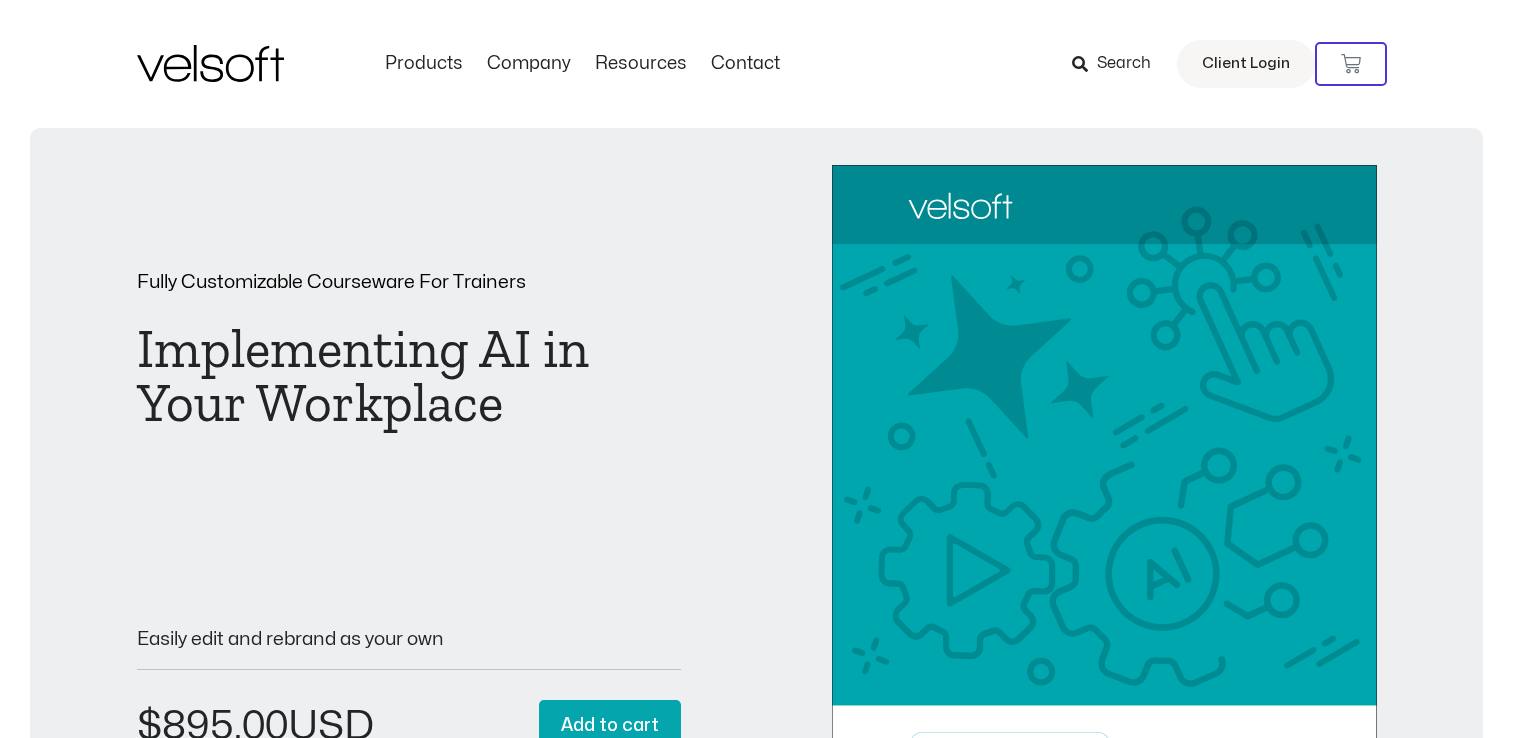 scroll, scrollTop: 0, scrollLeft: 0, axis: both 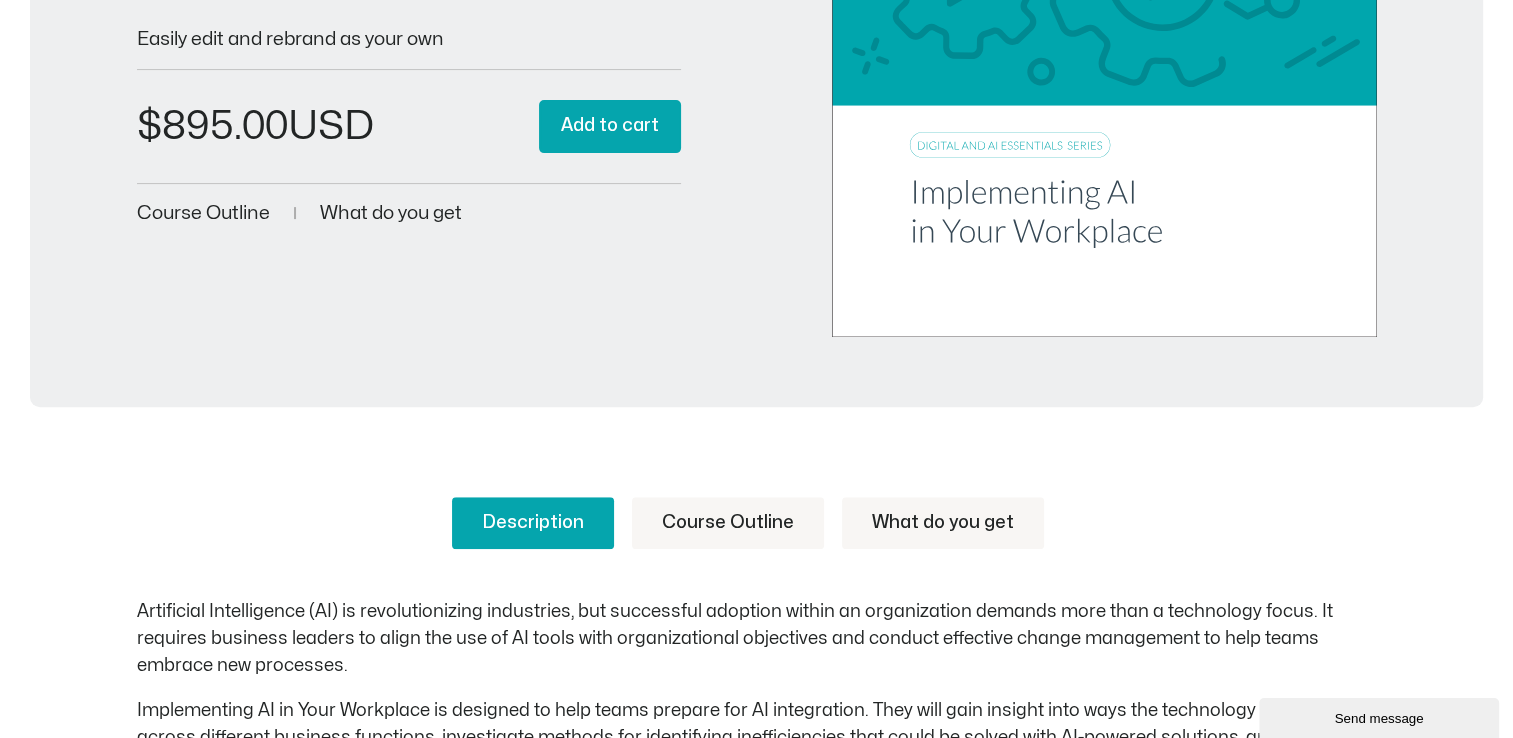 click on "What do you get" at bounding box center (391, 213) 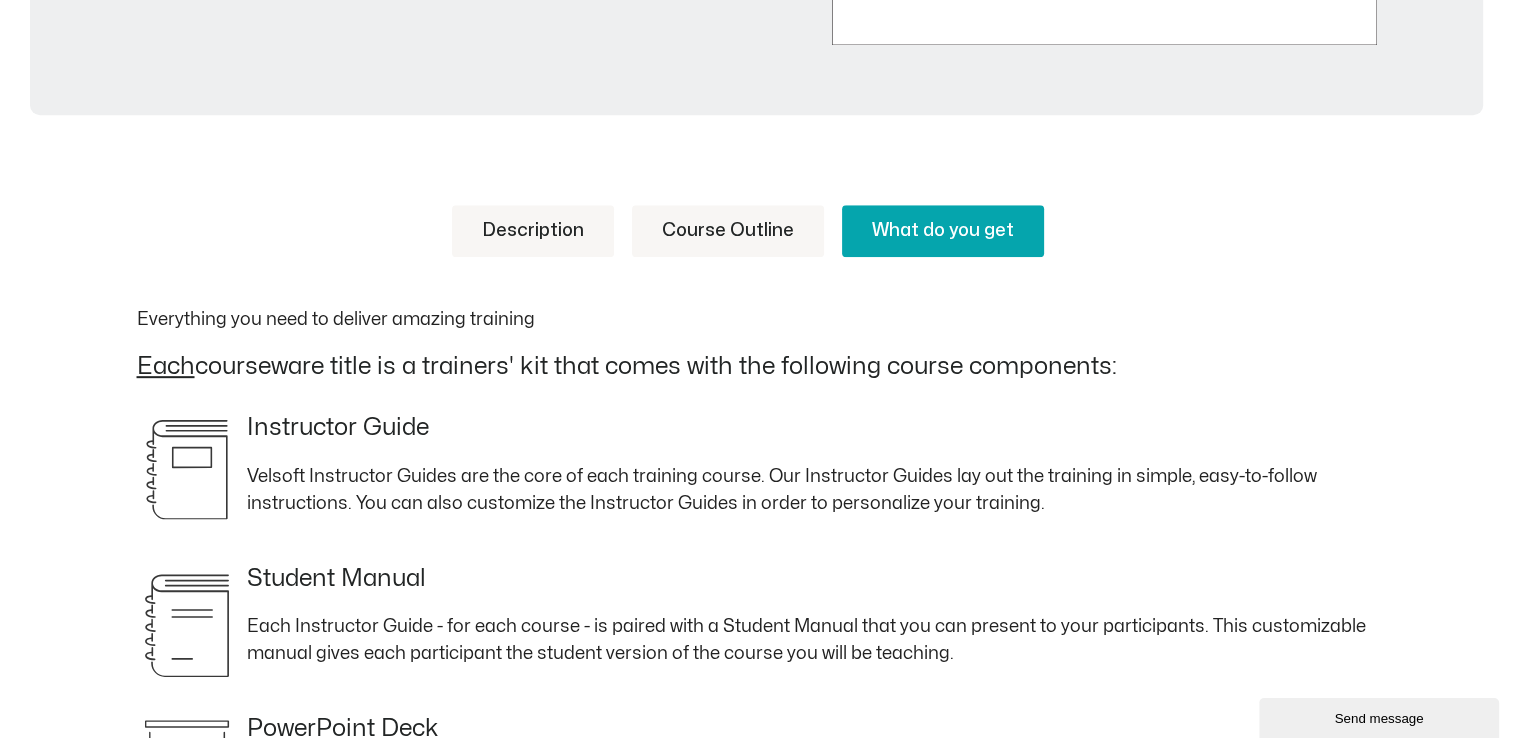 scroll, scrollTop: 1044, scrollLeft: 0, axis: vertical 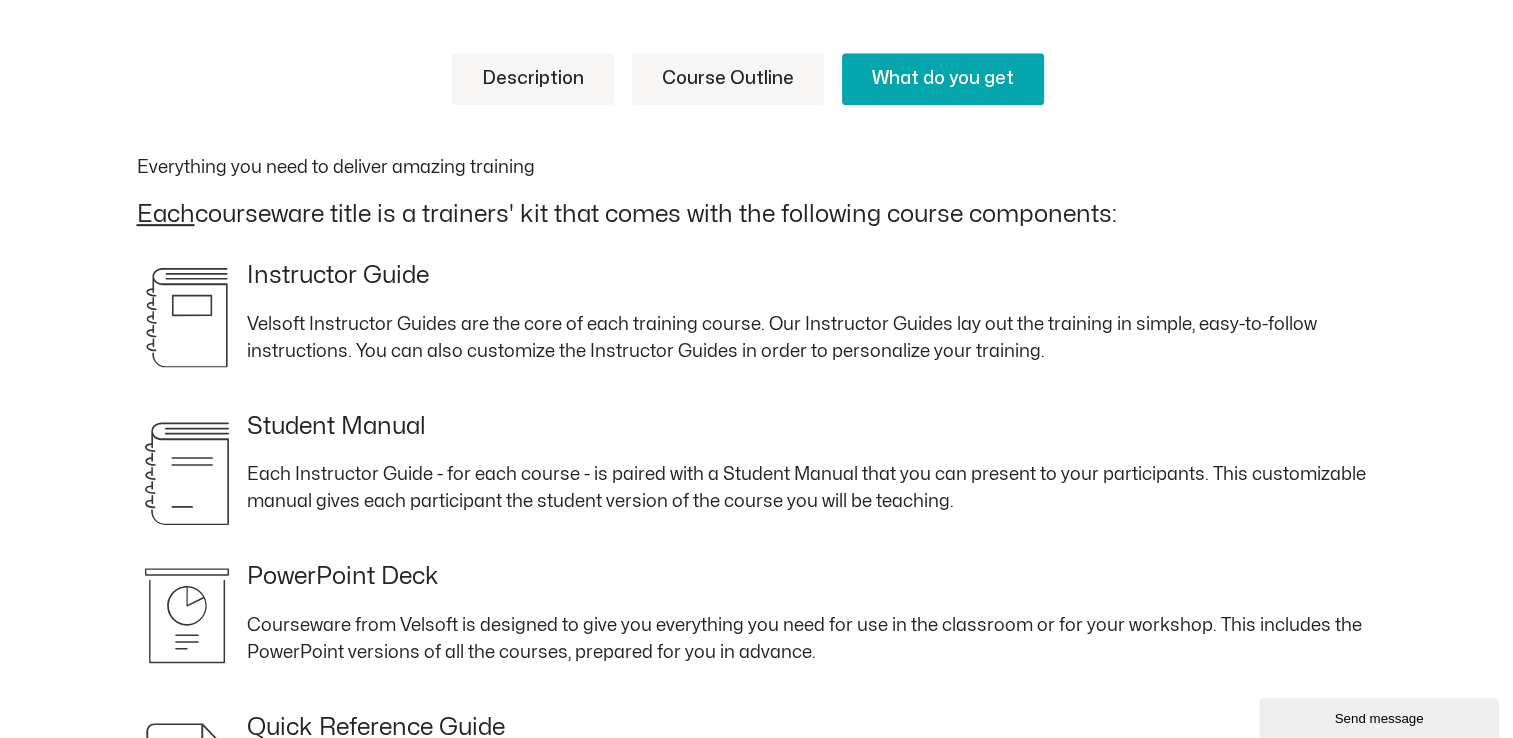 click on "Course Outline" at bounding box center (728, 79) 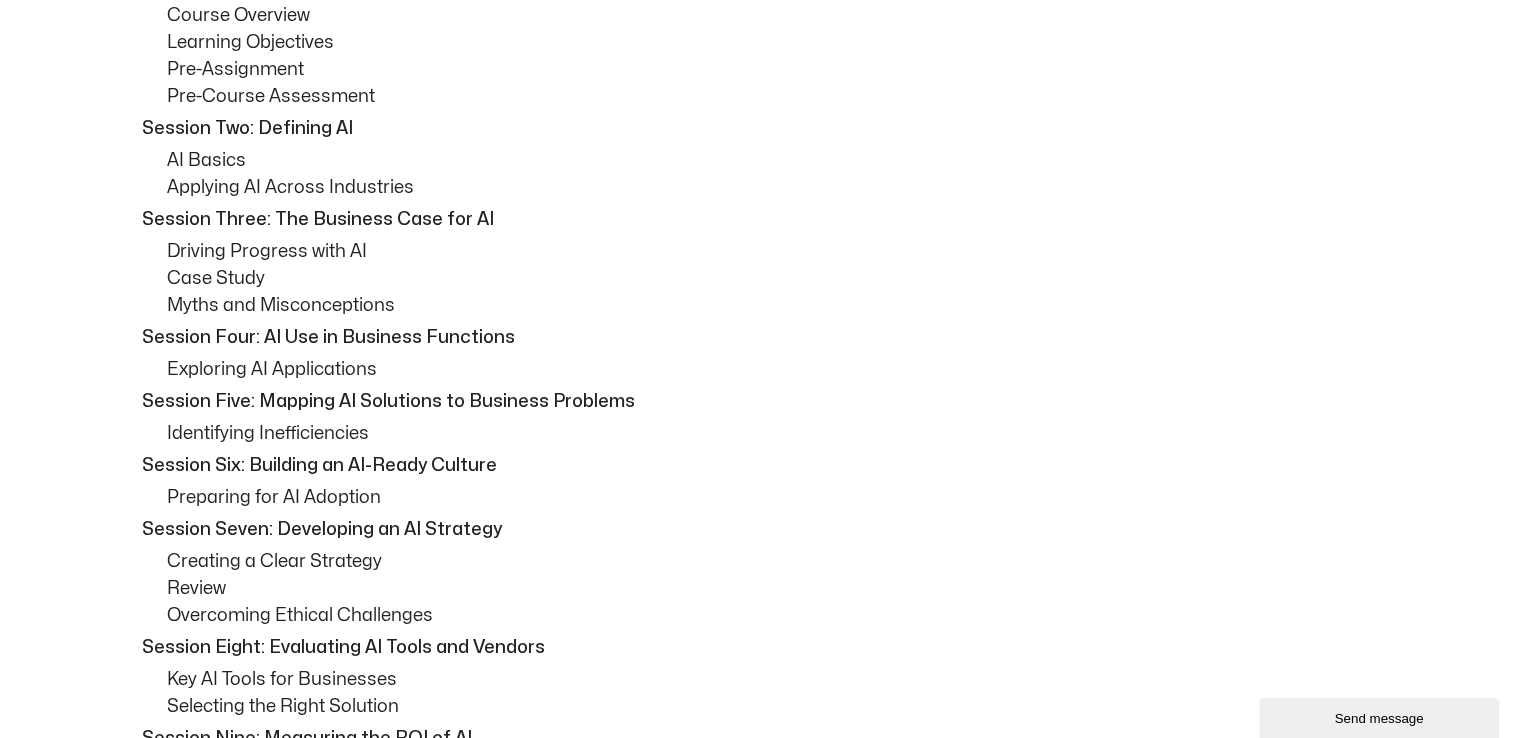 scroll, scrollTop: 844, scrollLeft: 0, axis: vertical 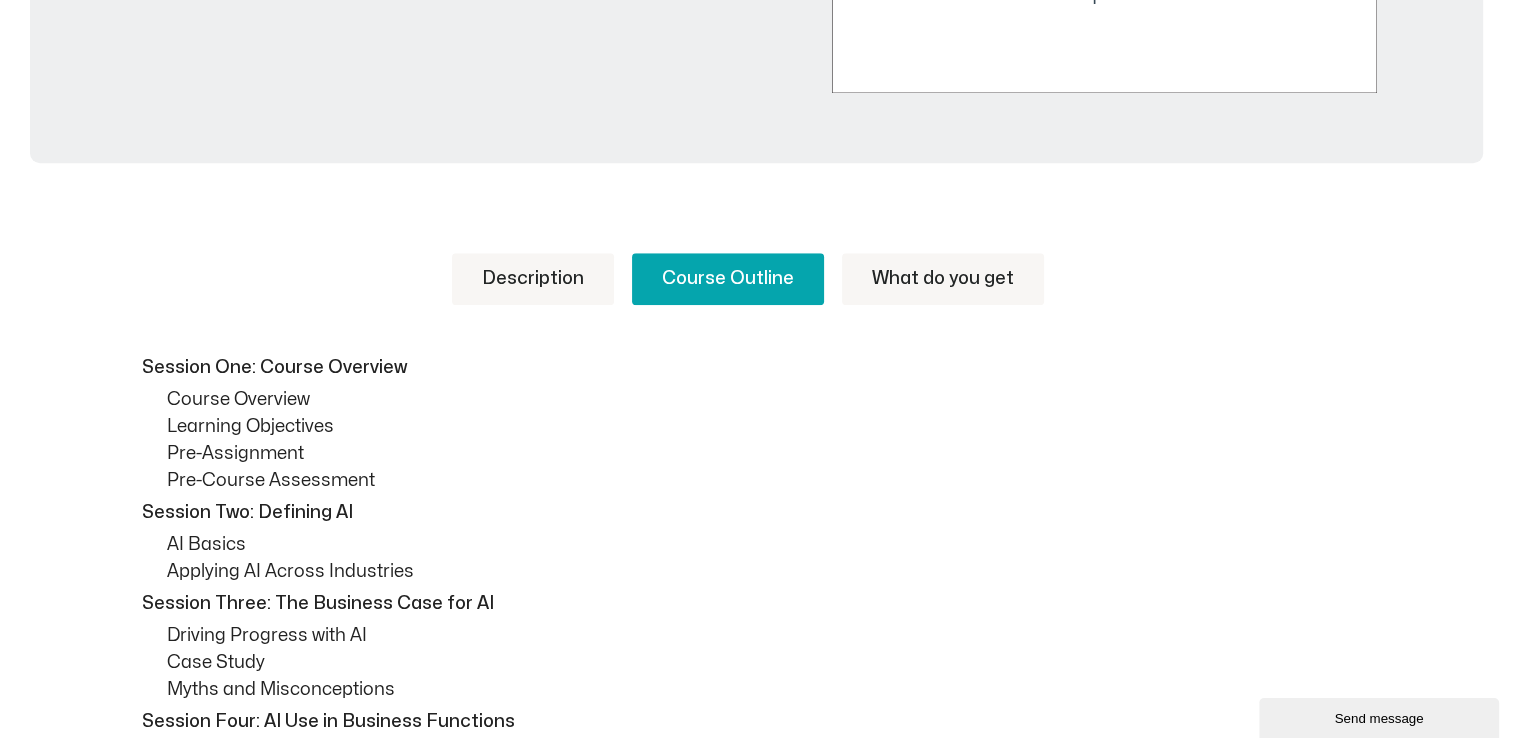 drag, startPoint x: 518, startPoint y: 269, endPoint x: 531, endPoint y: 269, distance: 13 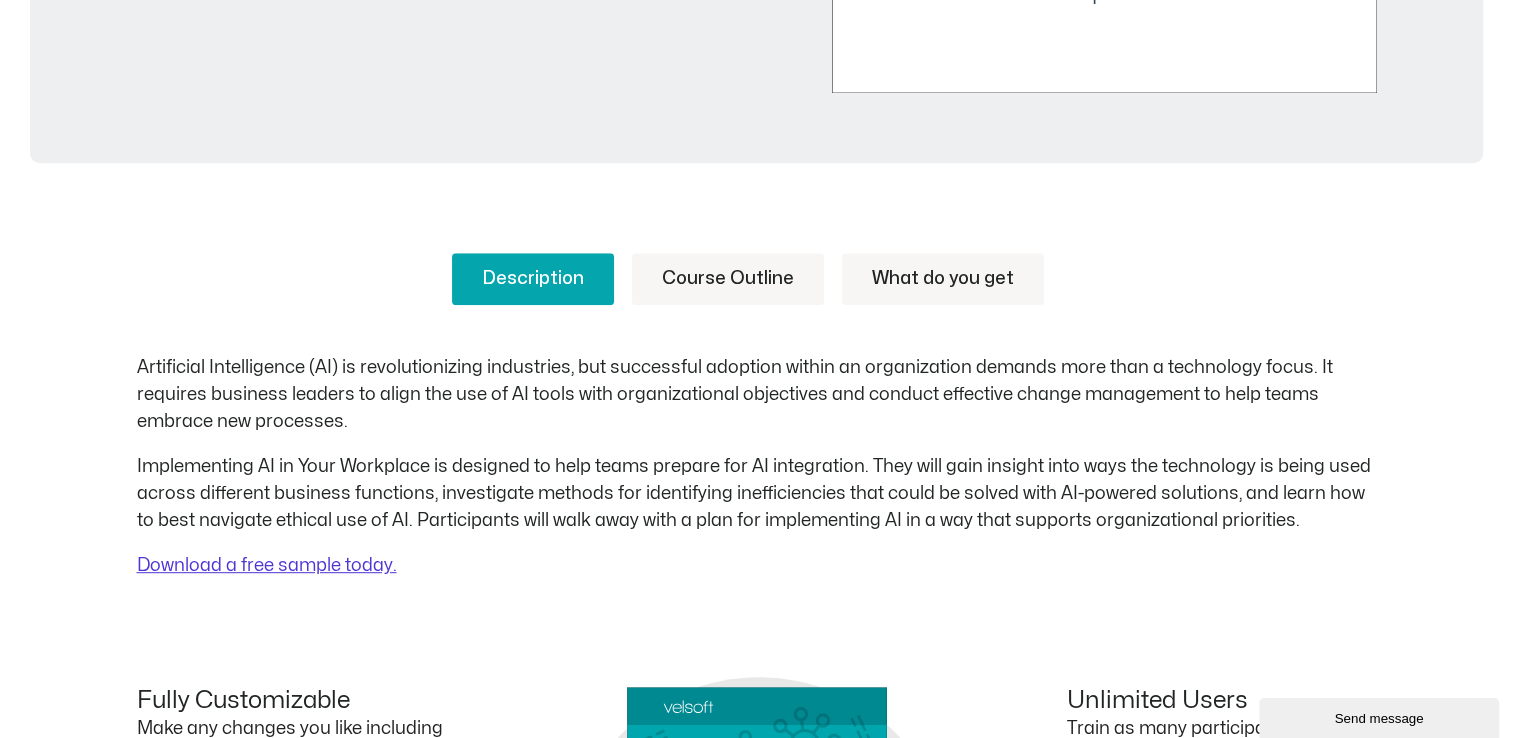 click on "What do you get" at bounding box center (943, 279) 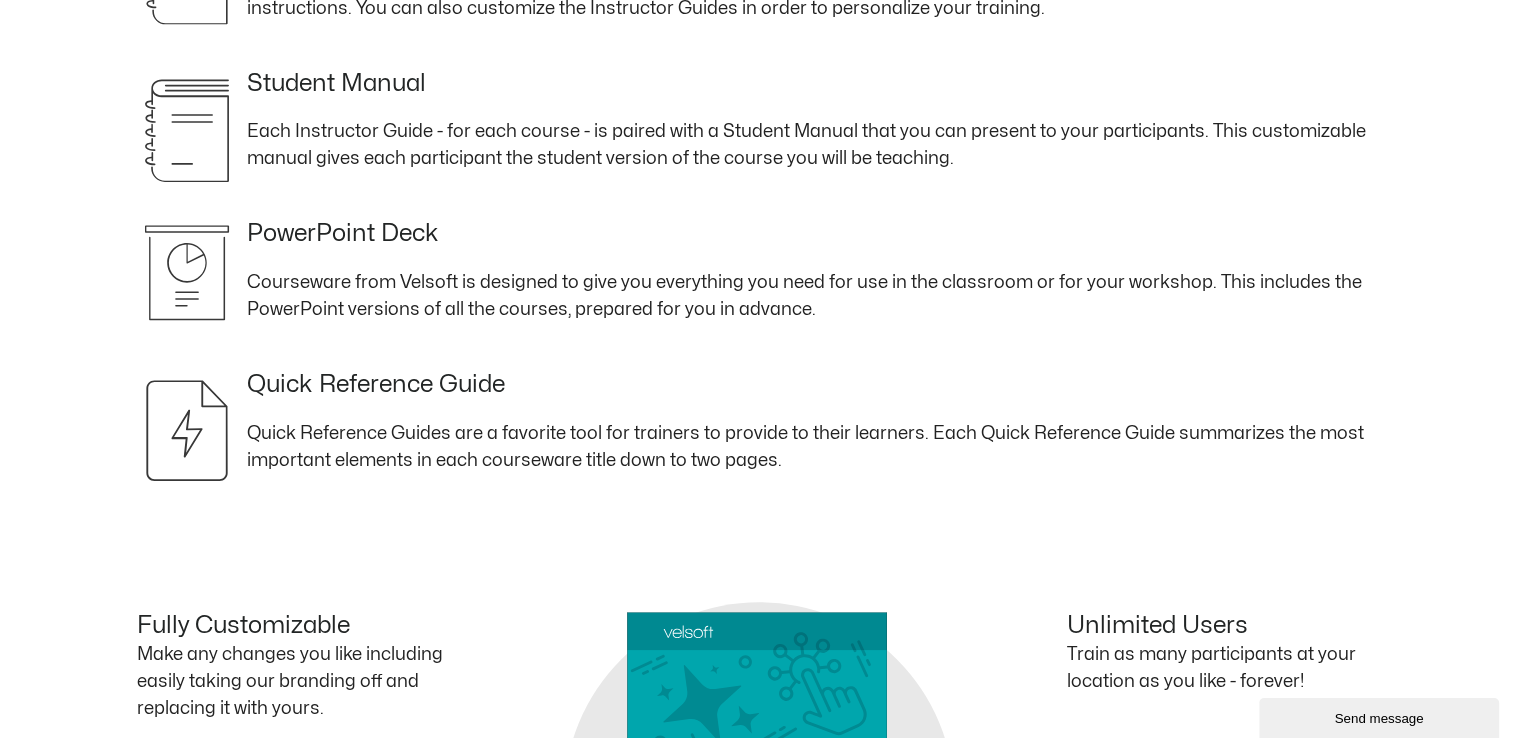 scroll, scrollTop: 944, scrollLeft: 0, axis: vertical 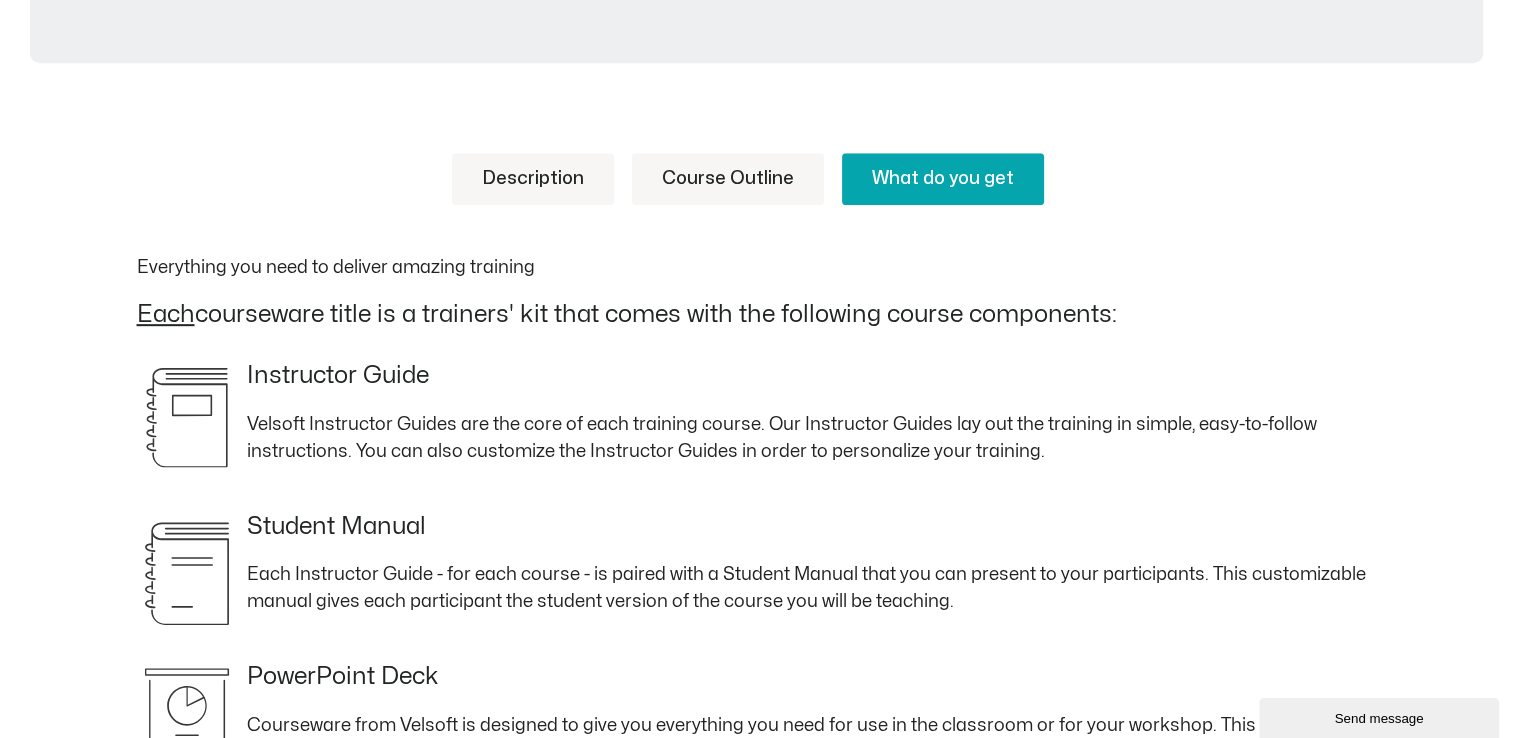 click on "Description" at bounding box center (533, 179) 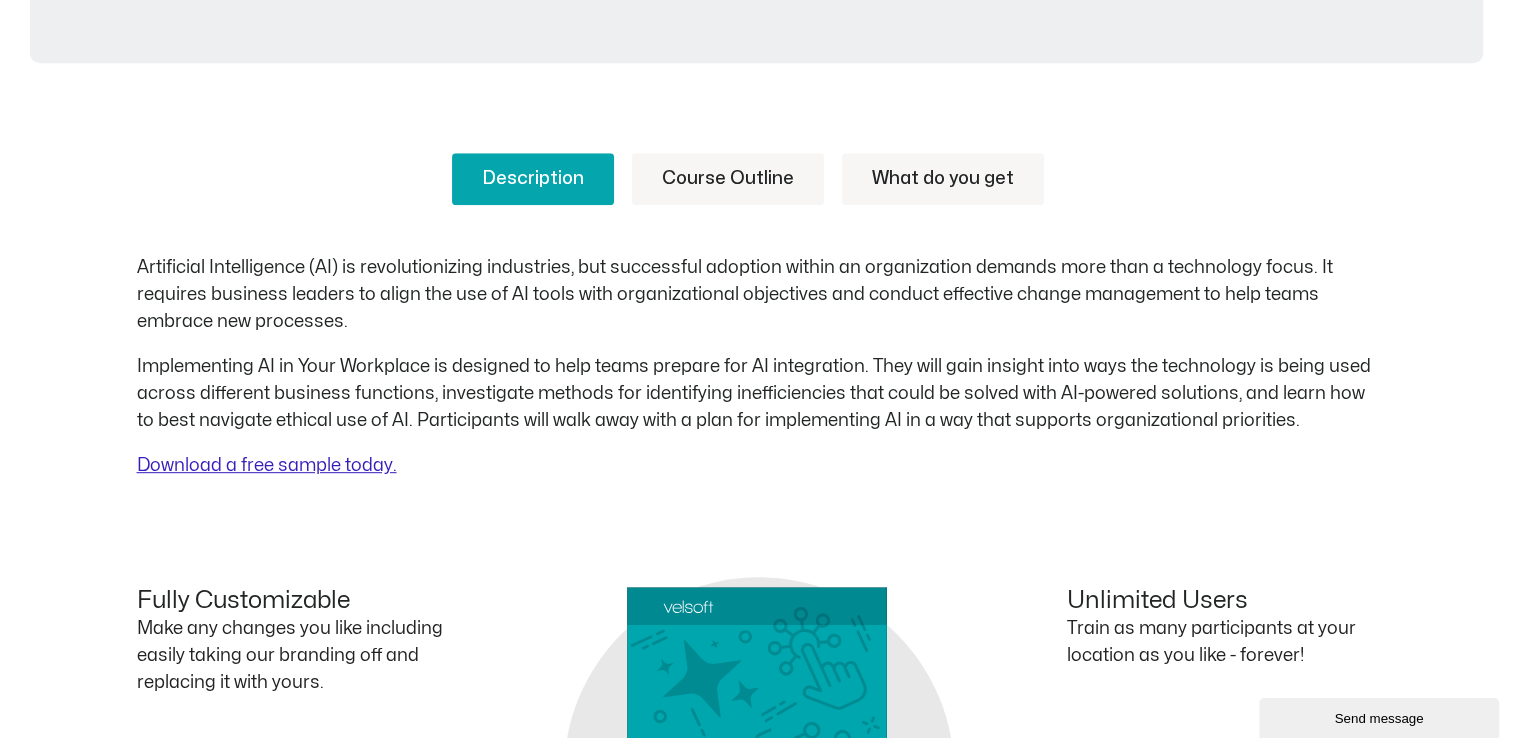 click on "Download a free sample today." at bounding box center [267, 465] 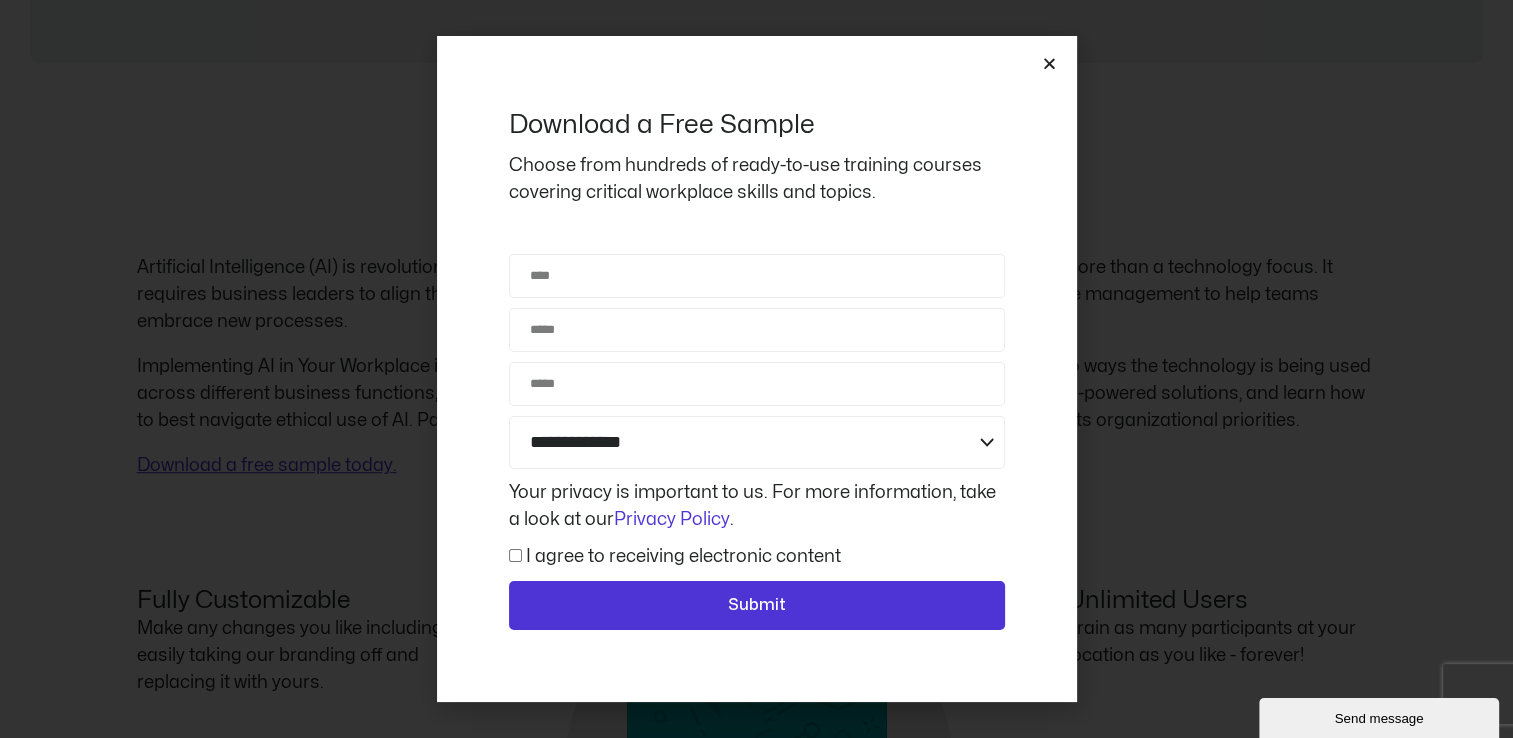 click at bounding box center [1049, 63] 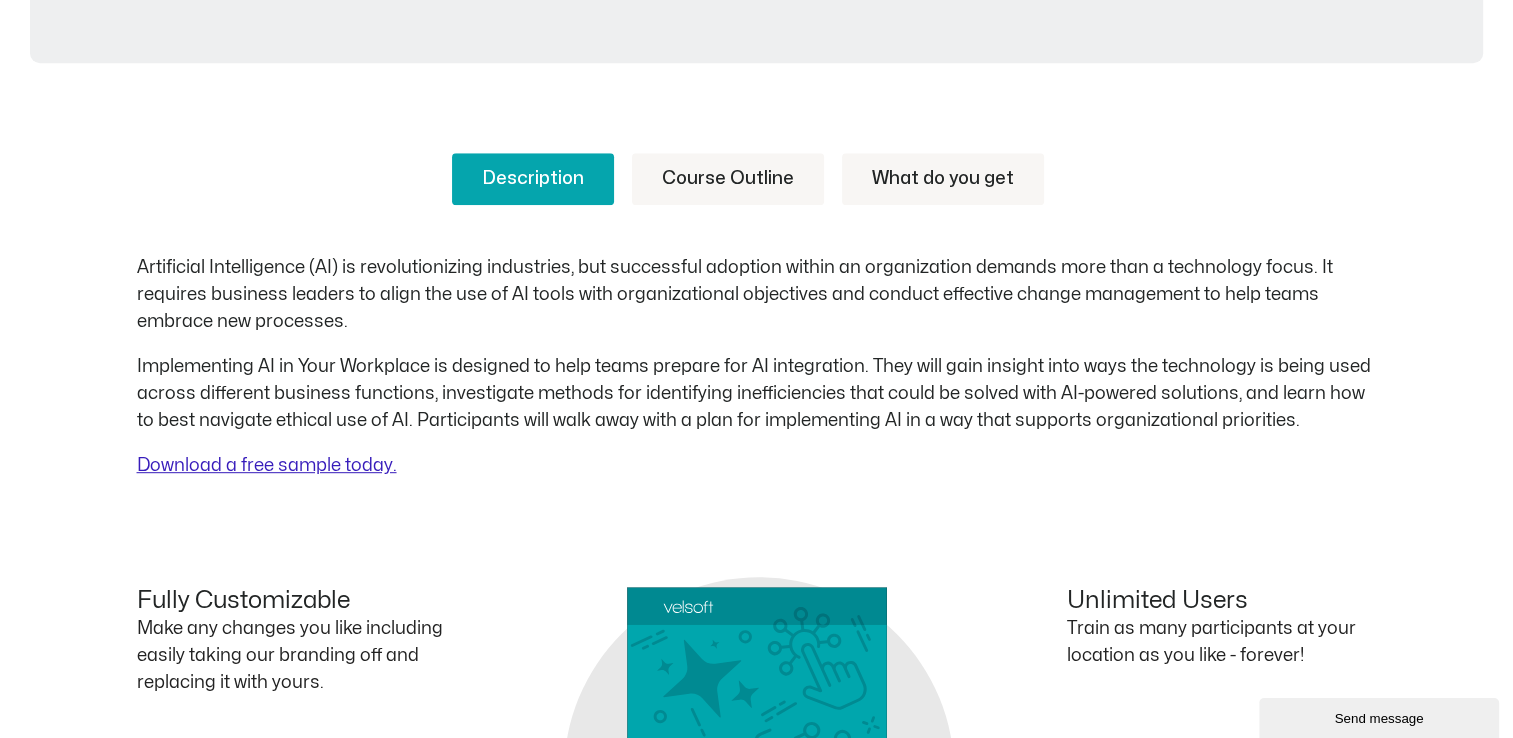 click on "Download a free sample today." at bounding box center (267, 465) 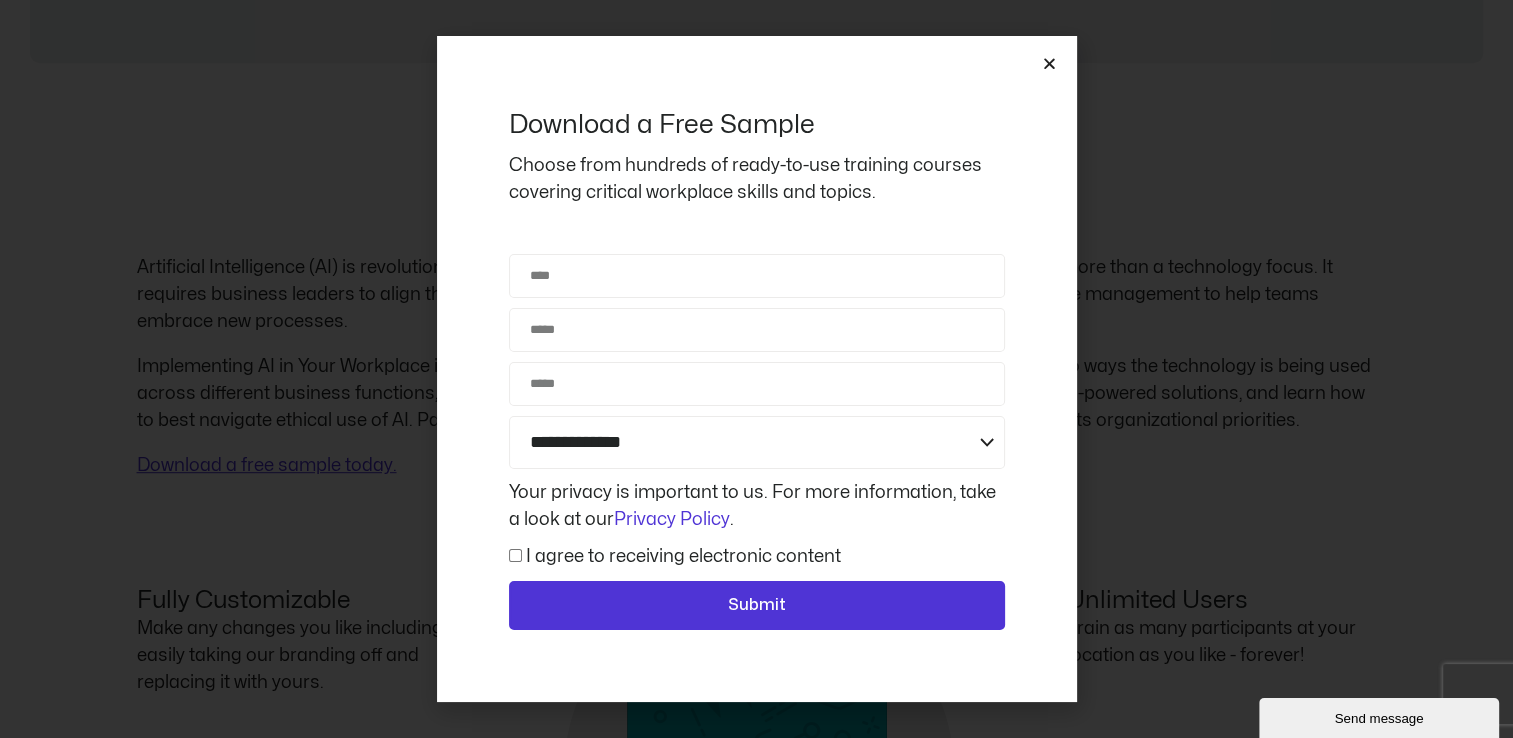 click at bounding box center [1049, 63] 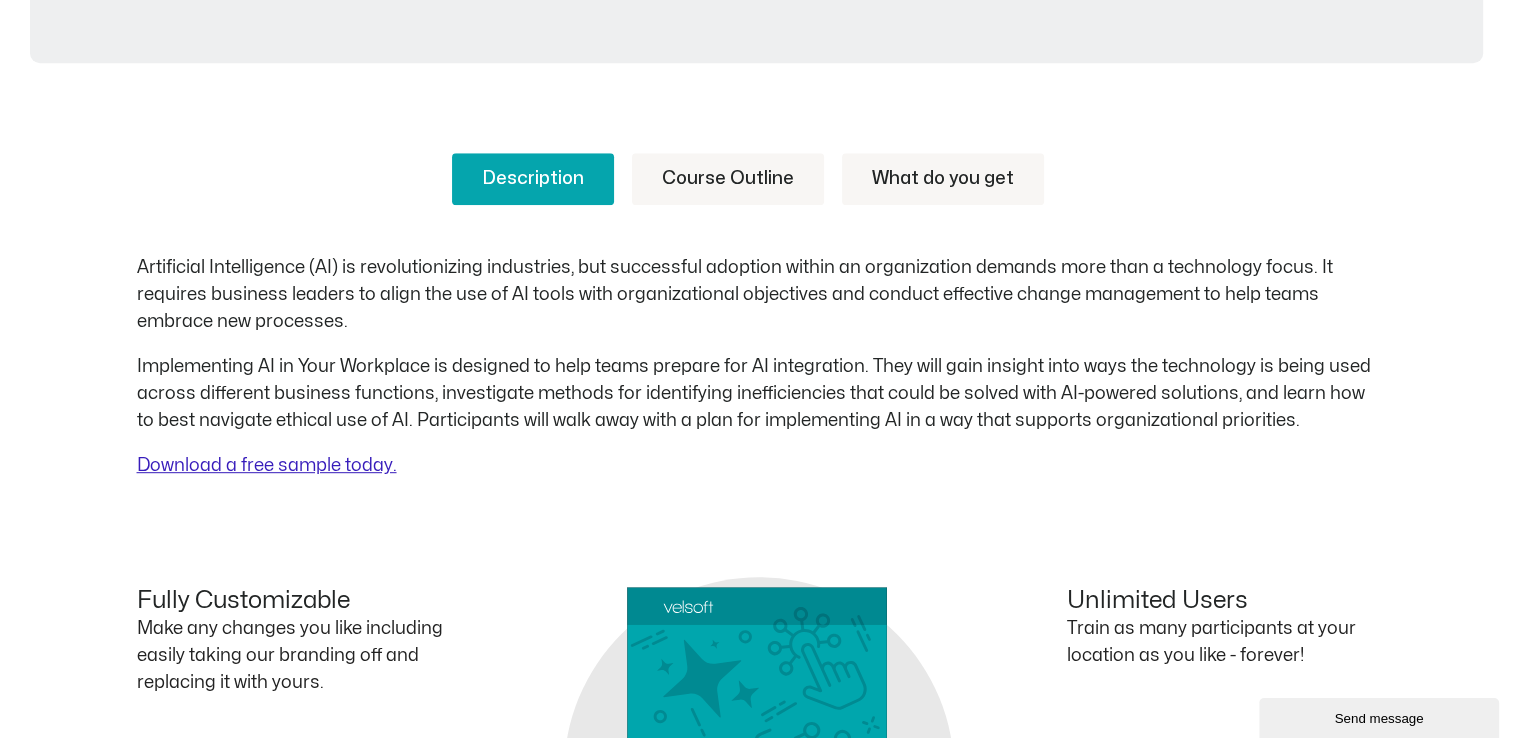 click on "Download a free sample today." at bounding box center [267, 465] 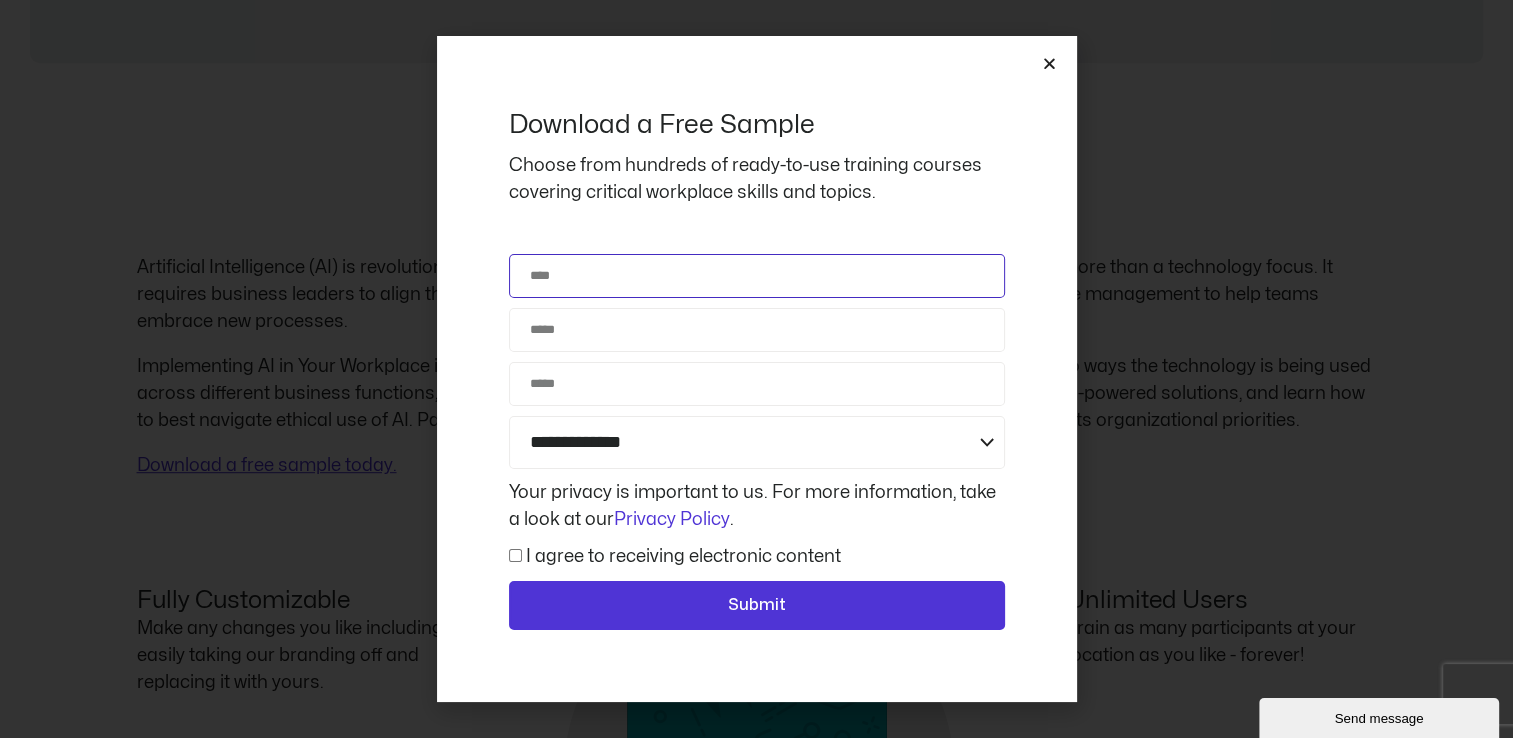 click on "Name" 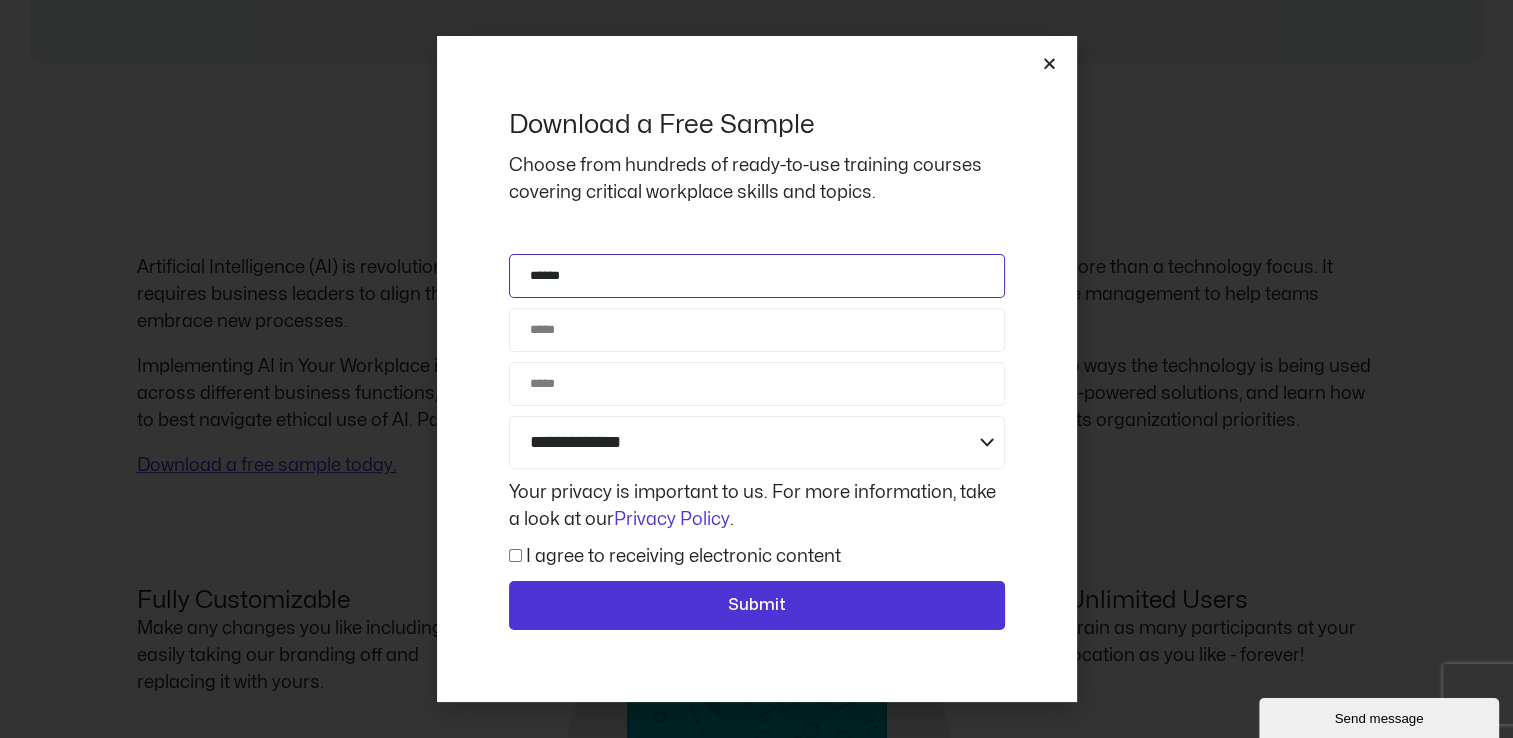 type on "******" 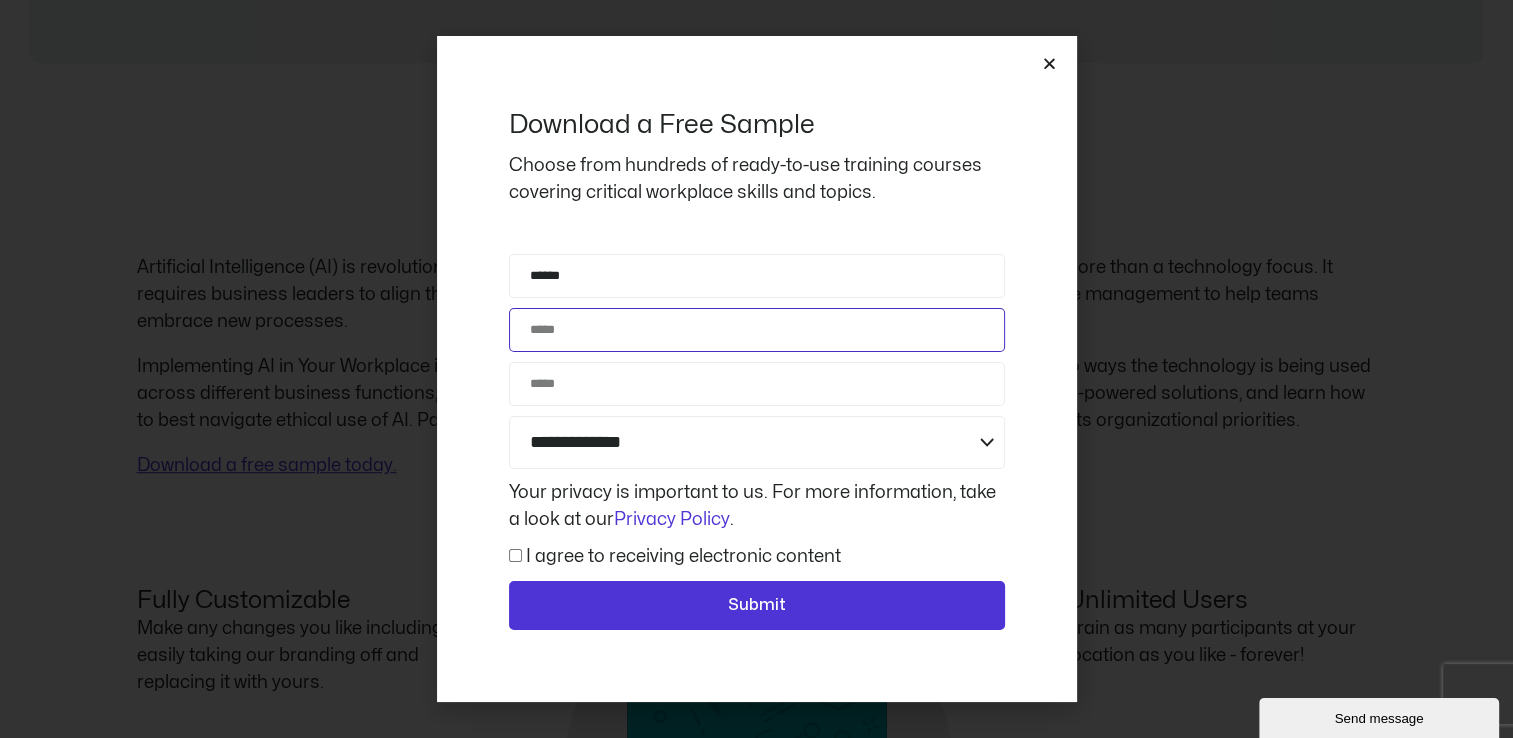 click on "Email" 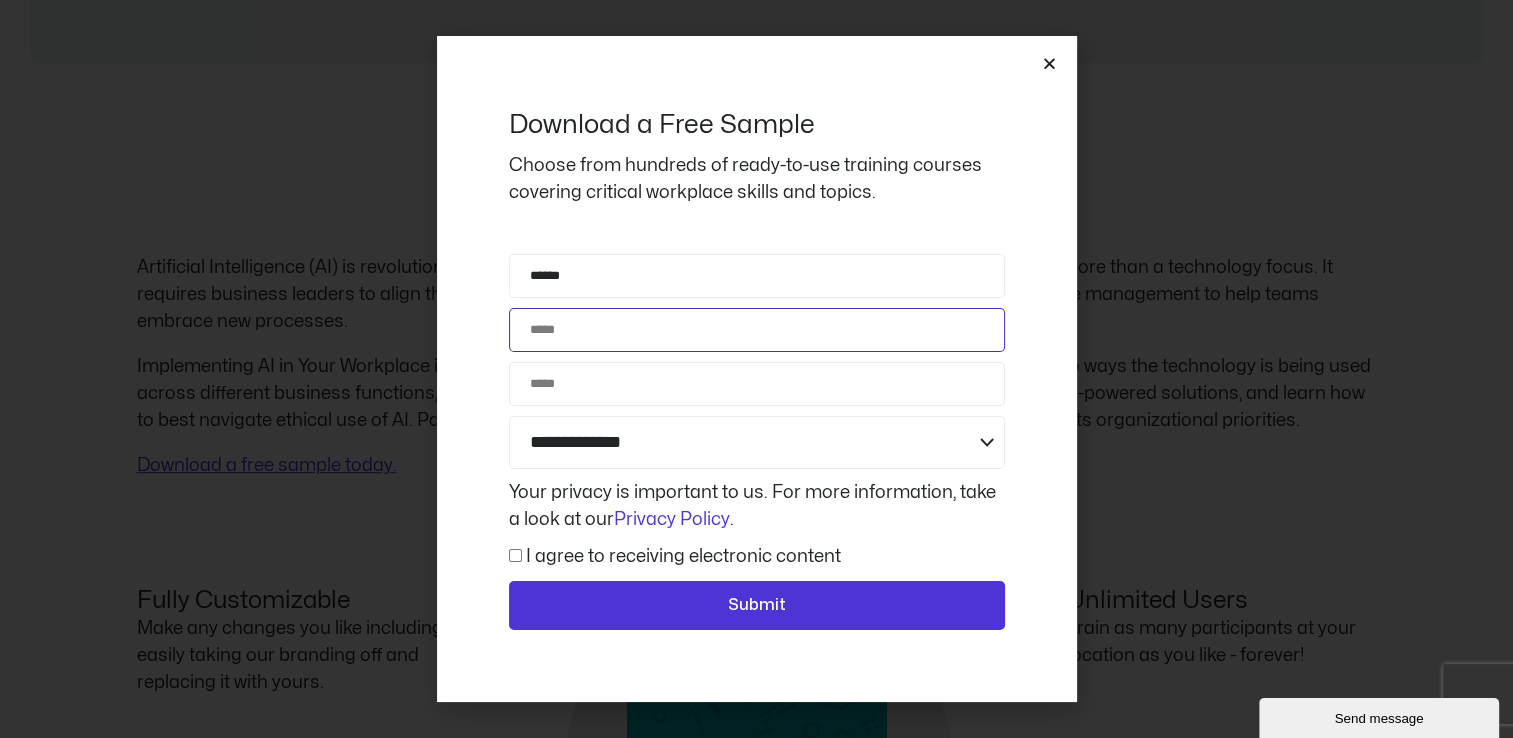 type on "**********" 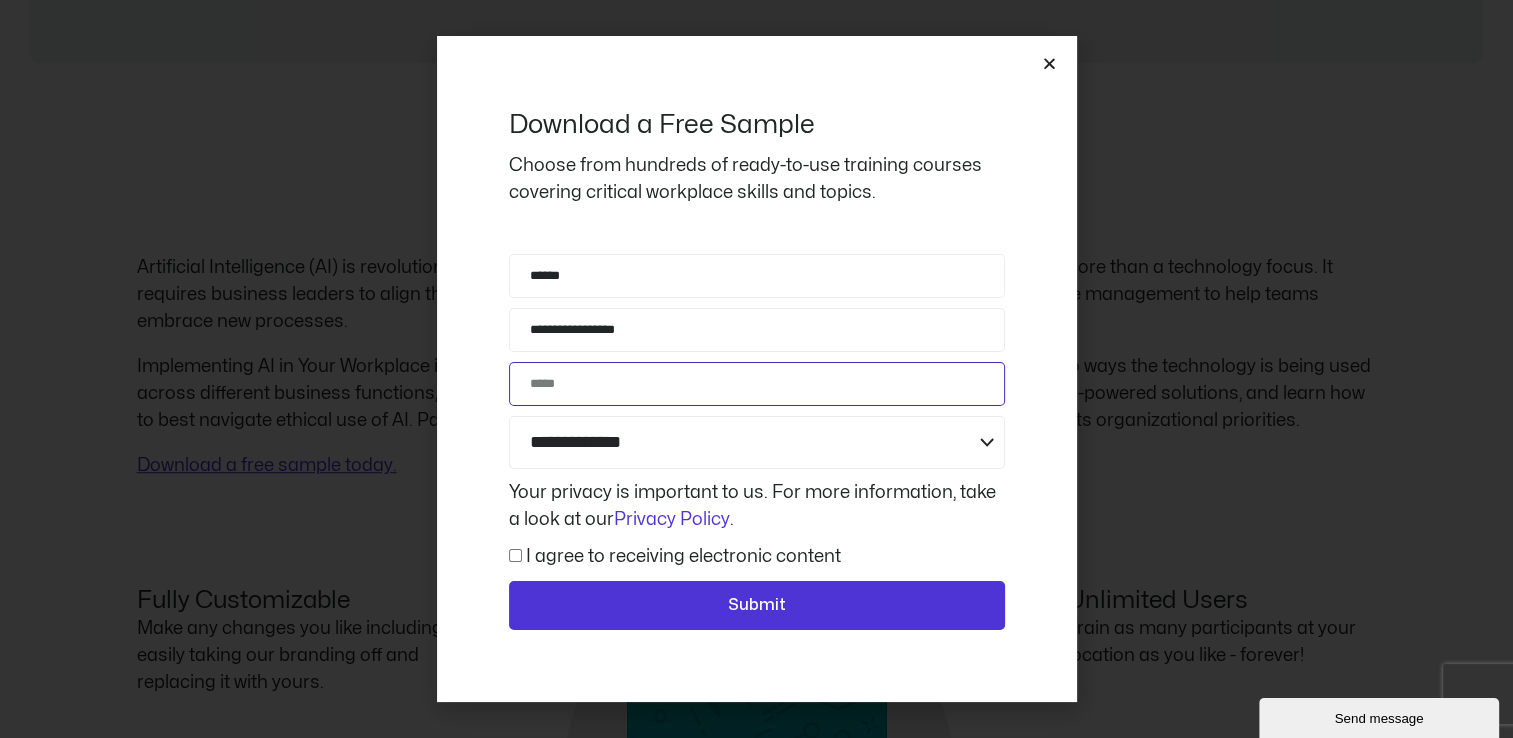 drag, startPoint x: 590, startPoint y: 383, endPoint x: 612, endPoint y: 390, distance: 23.086792 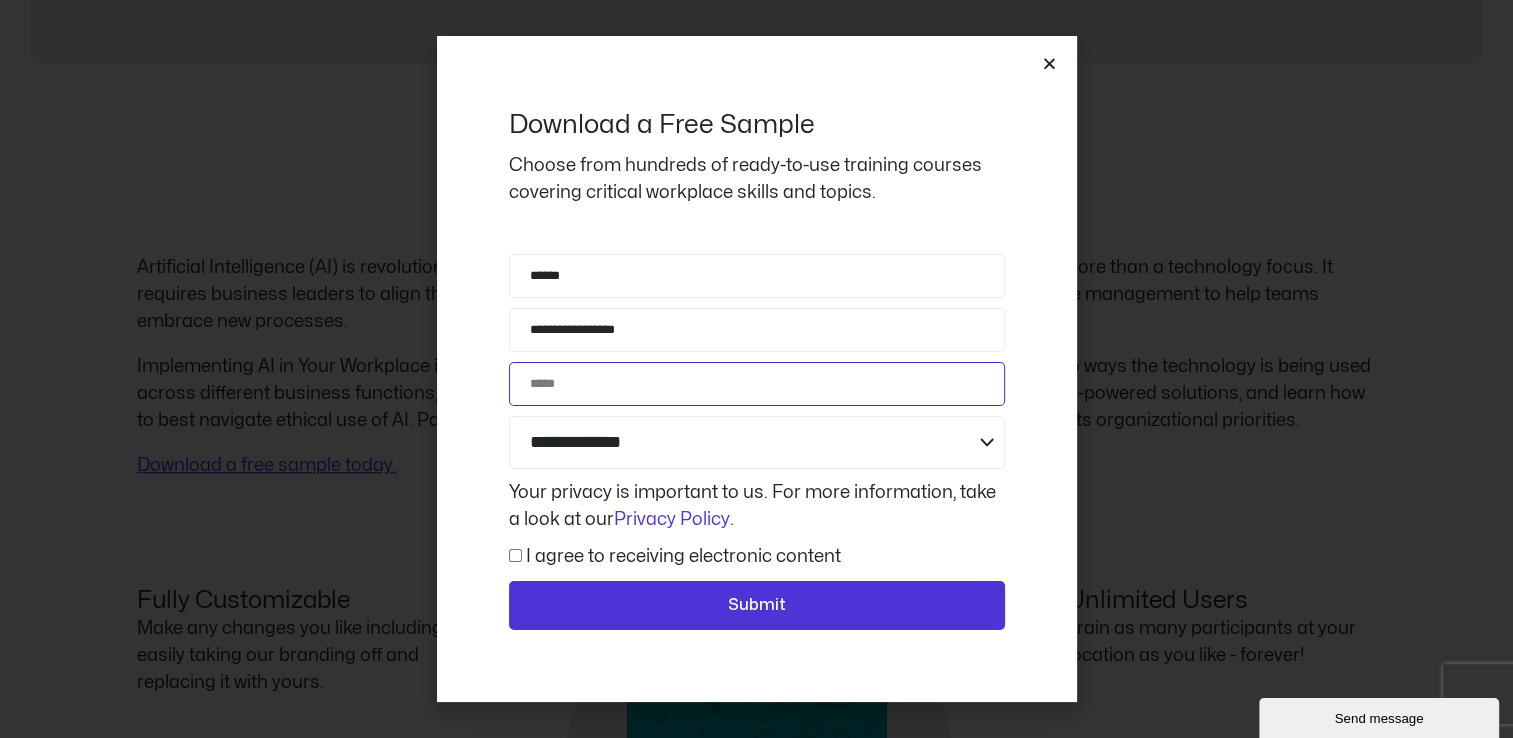 click on "Phone" 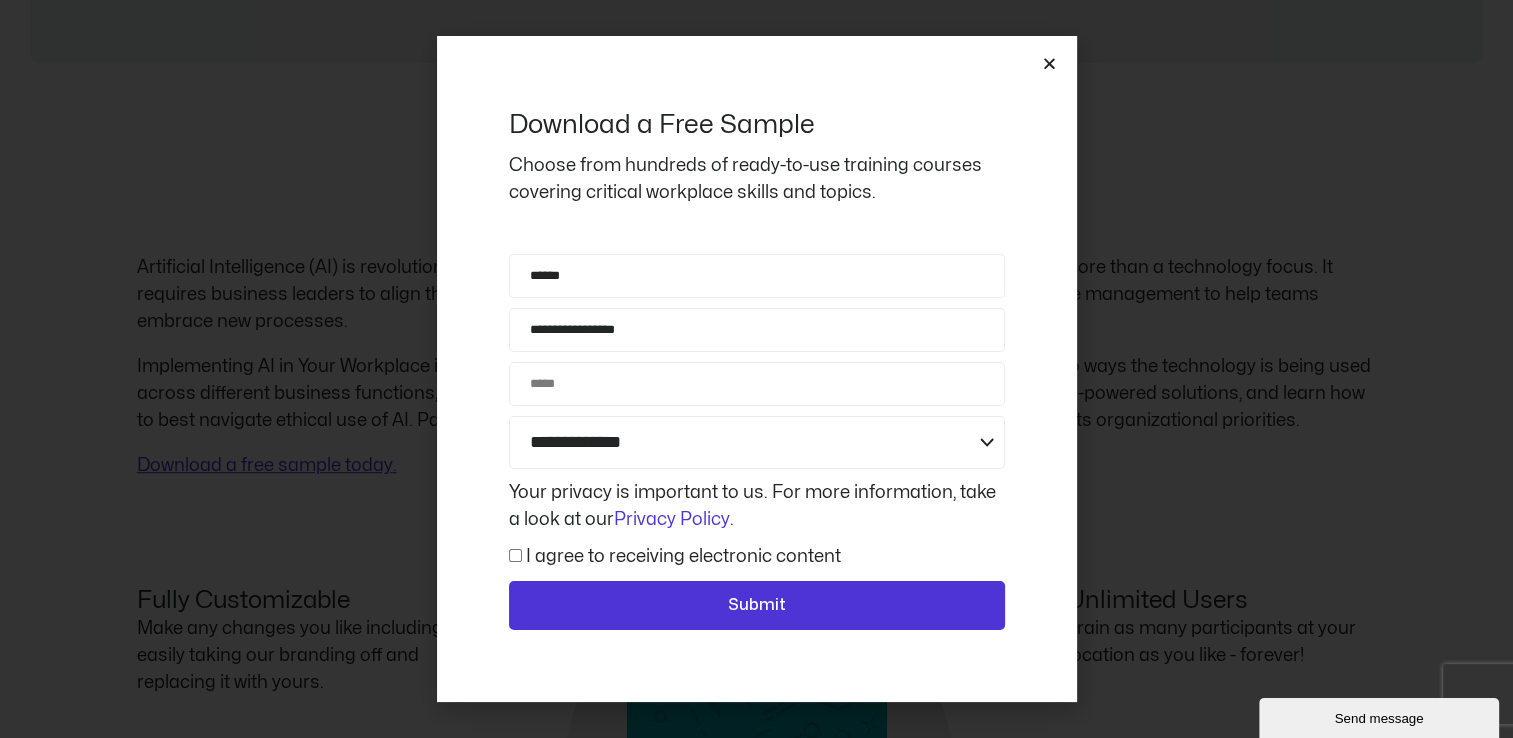 click on "**********" 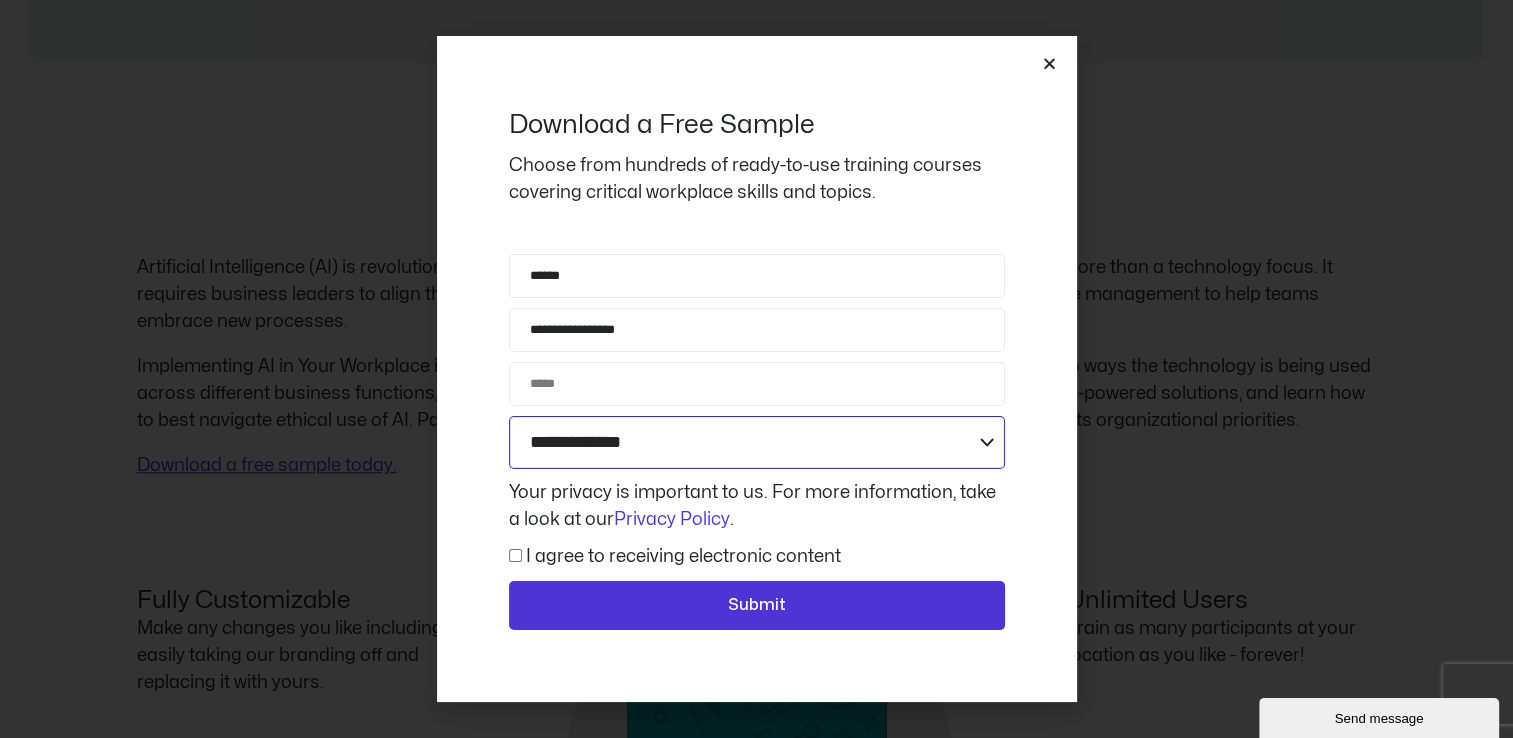 click on "**********" 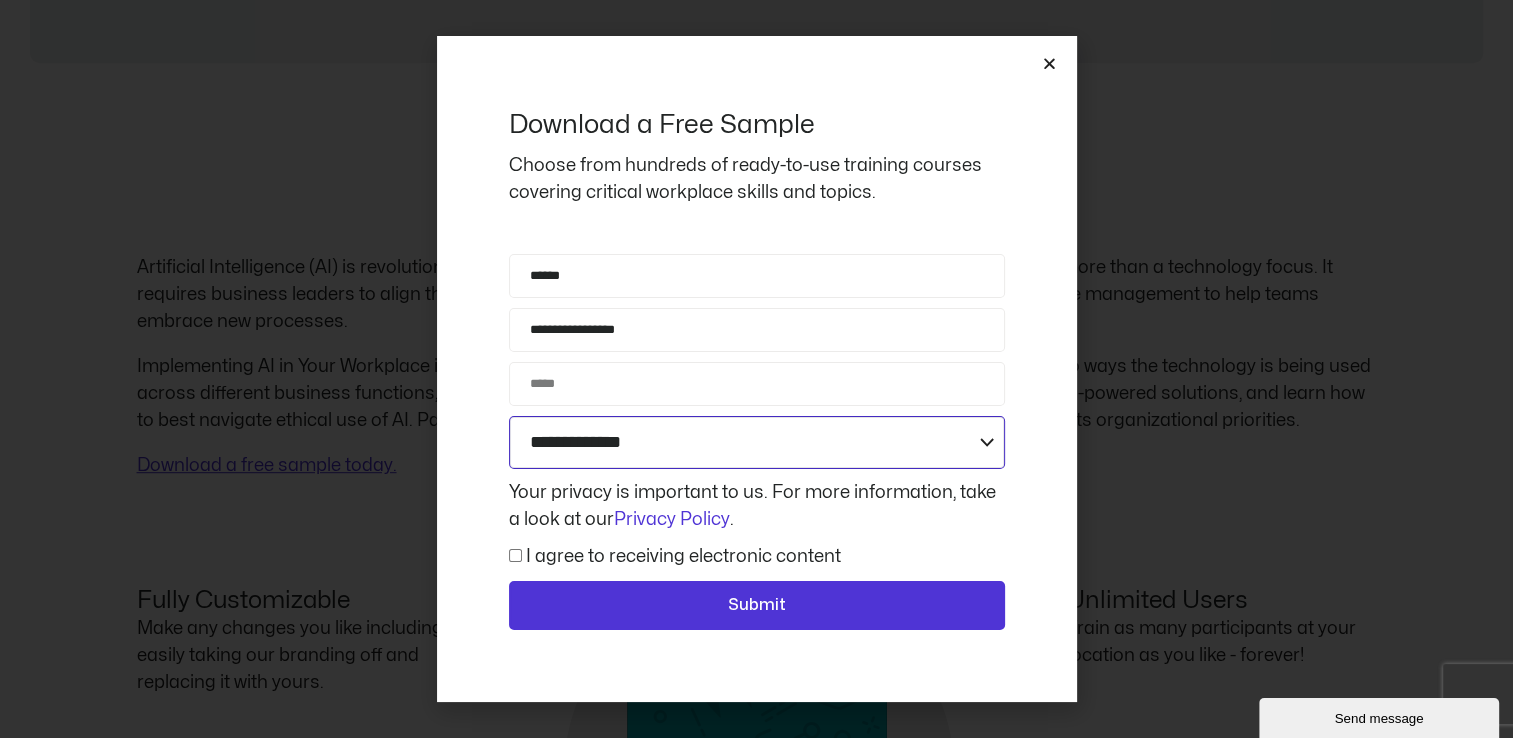 select on "**********" 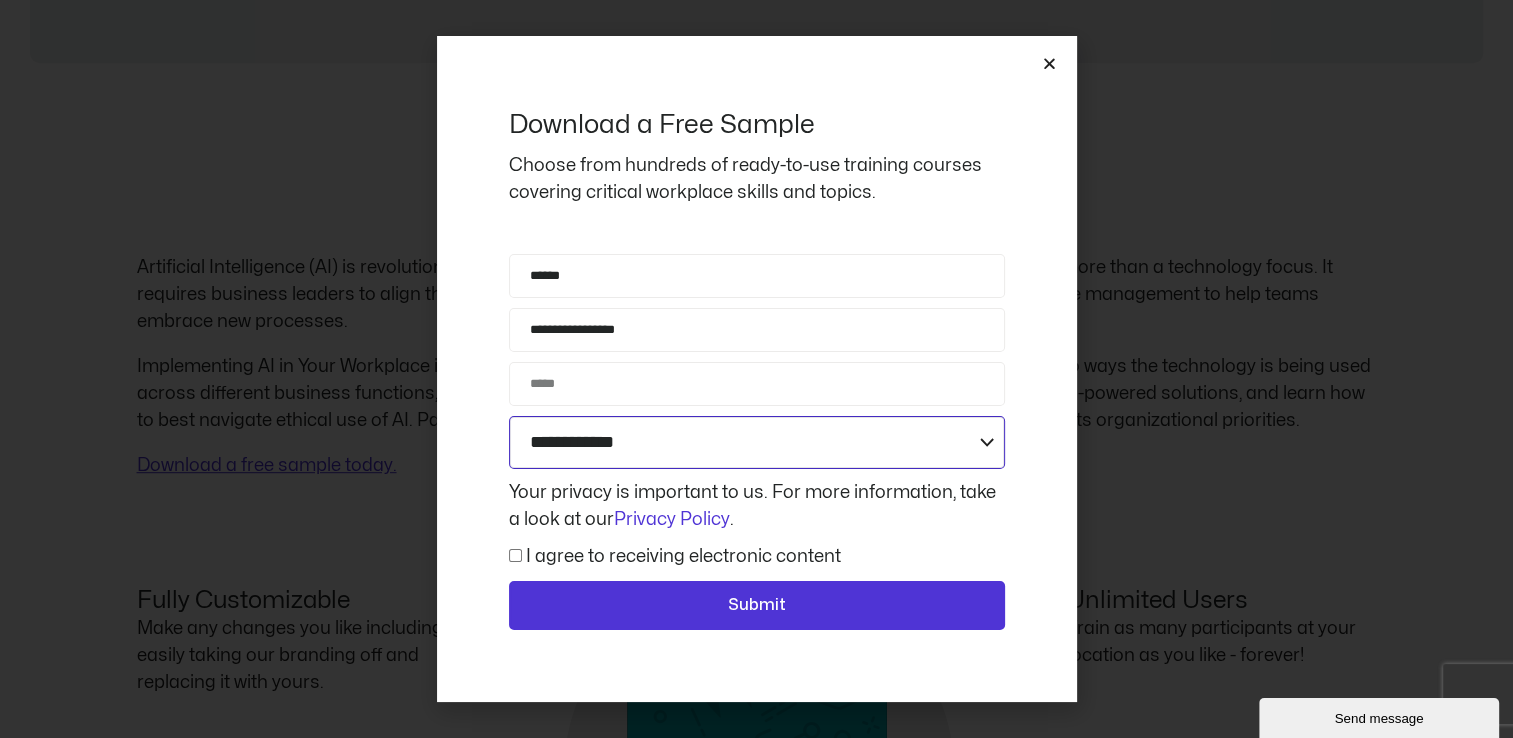 click on "**********" 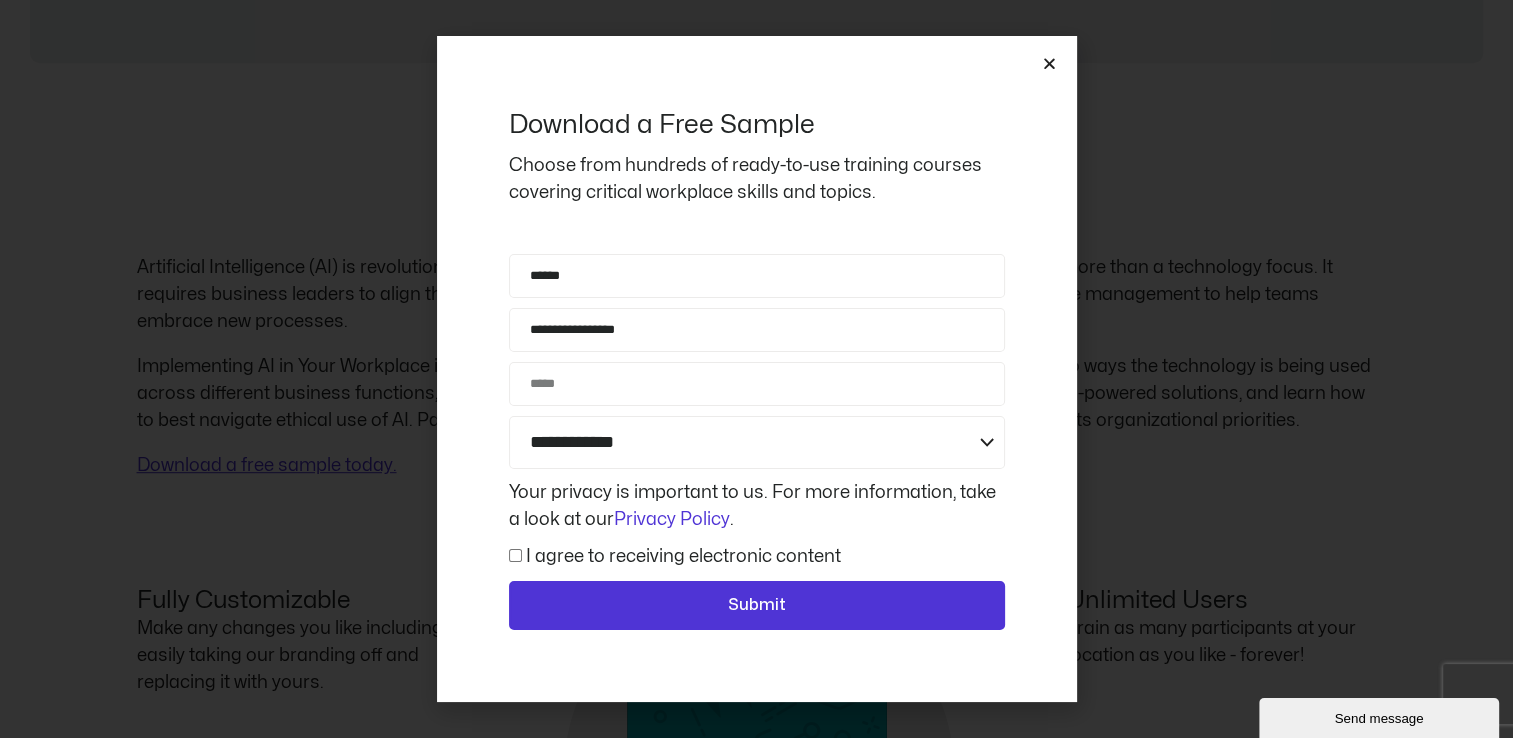 click on "Consent
I agree to receiving electronic content" 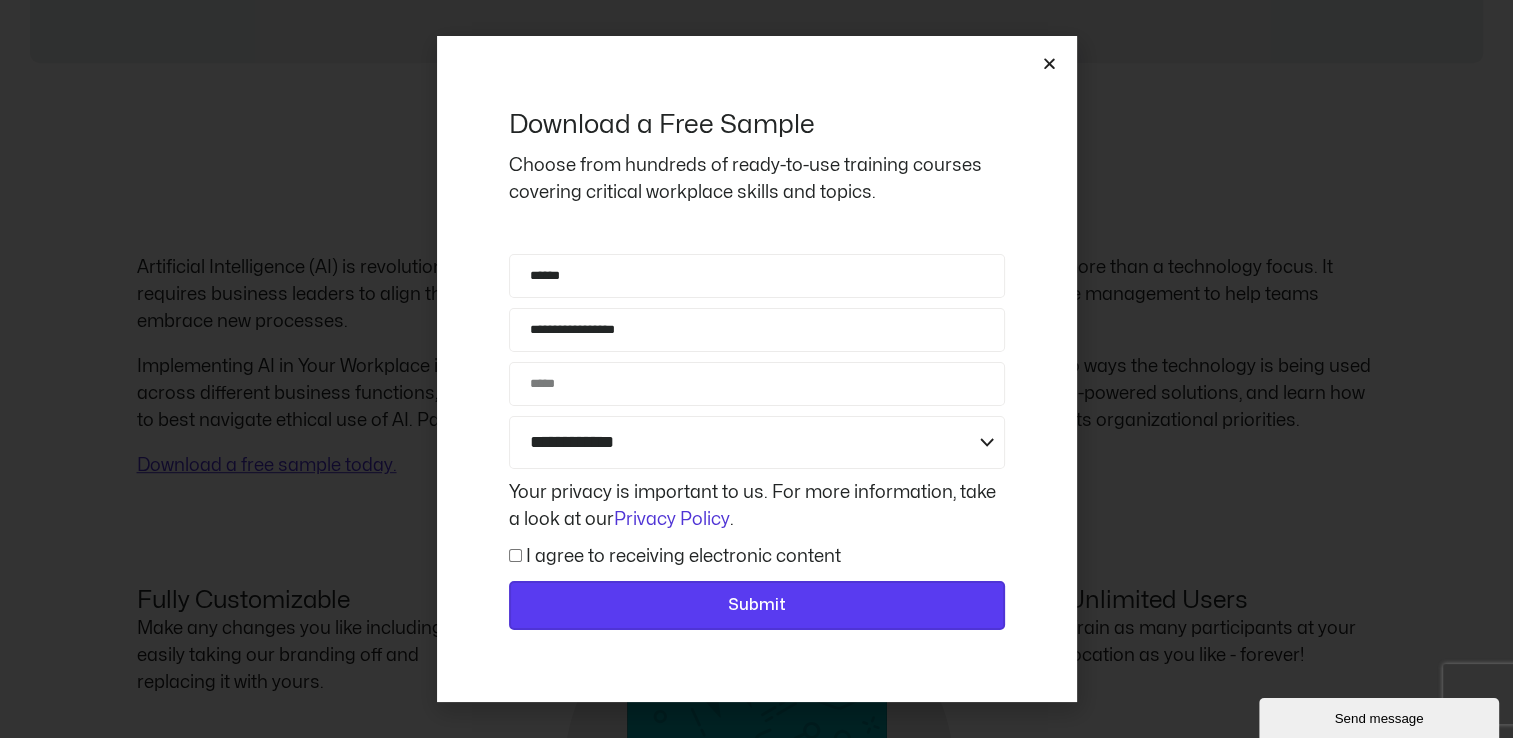drag, startPoint x: 790, startPoint y: 606, endPoint x: 969, endPoint y: 617, distance: 179.33768 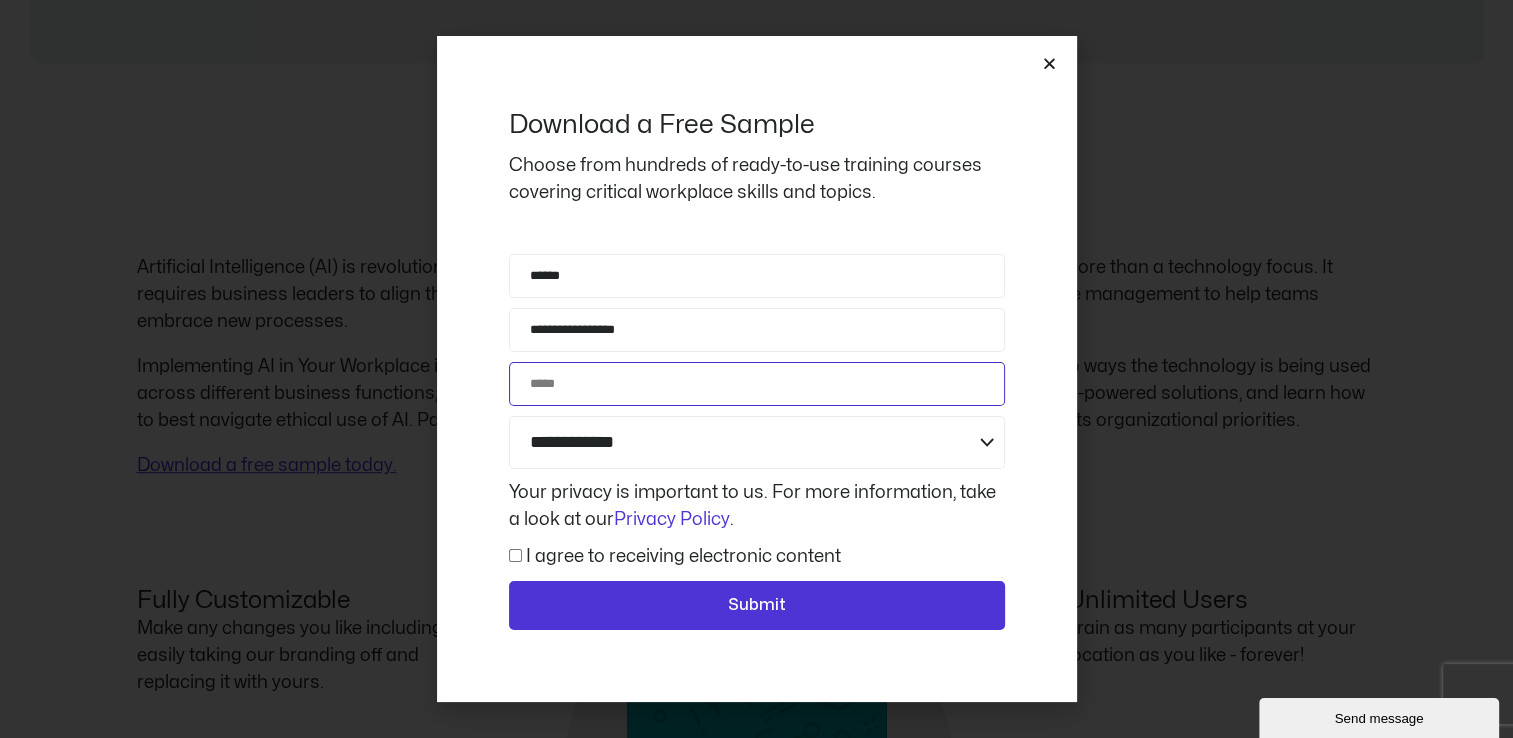 click on "Phone" 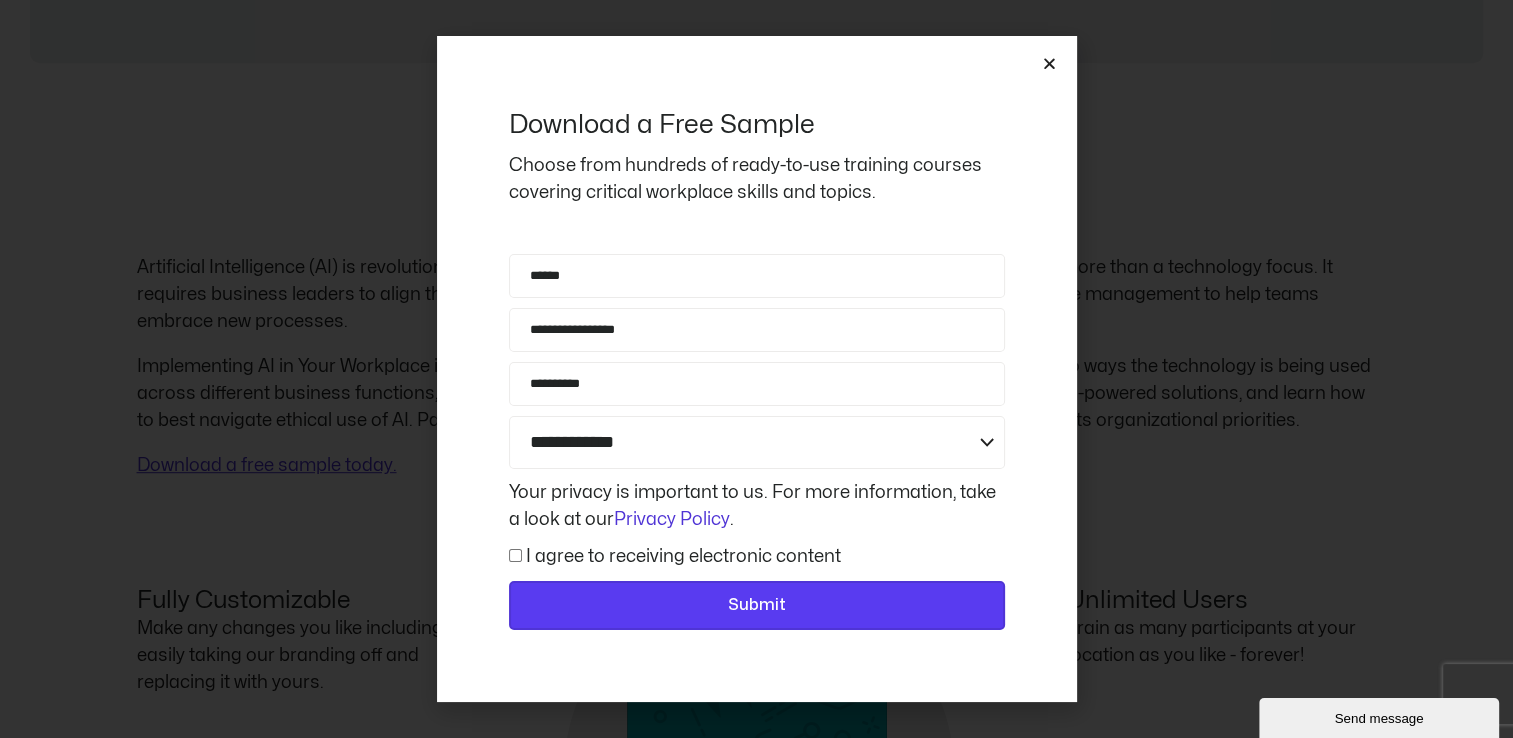 click on "Submit" 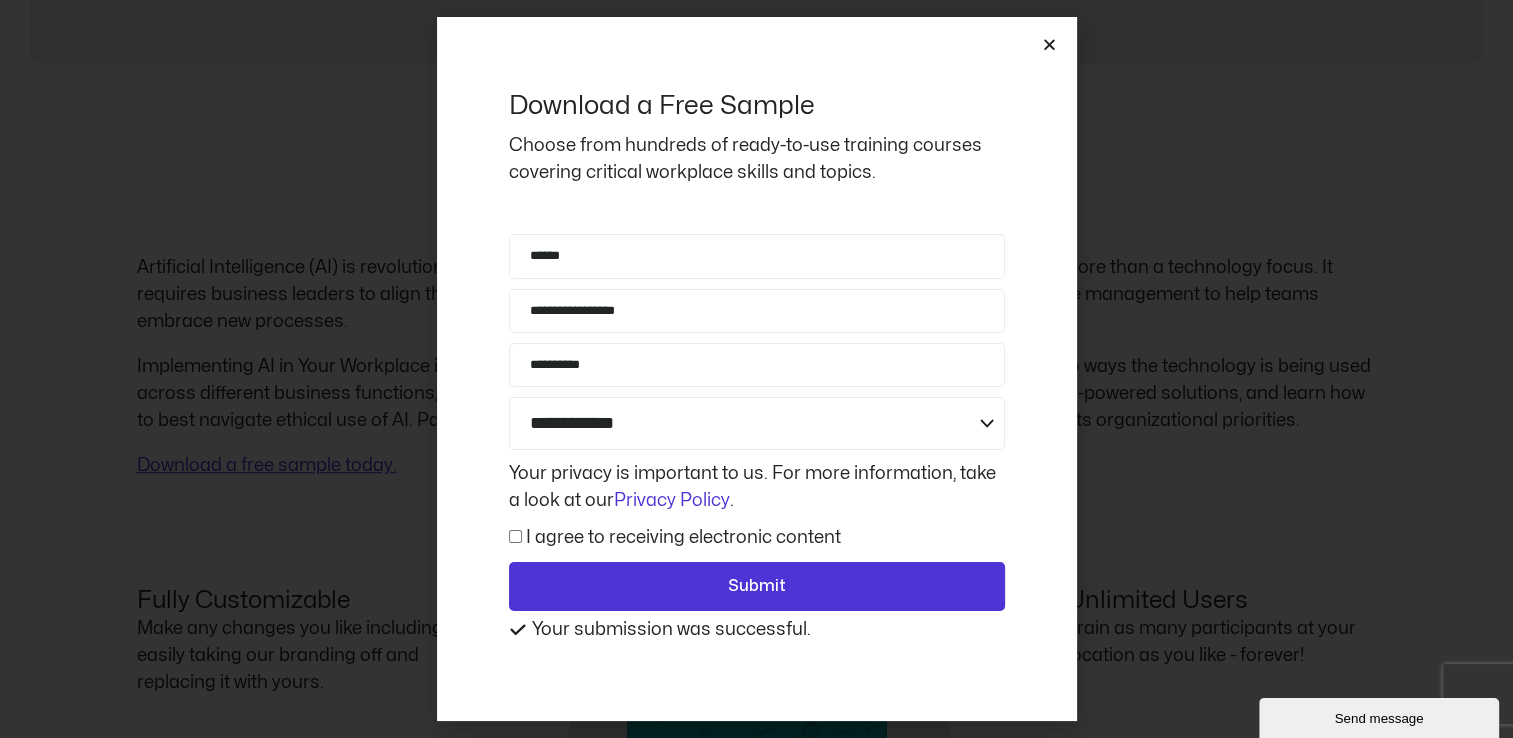 click at bounding box center [1049, 44] 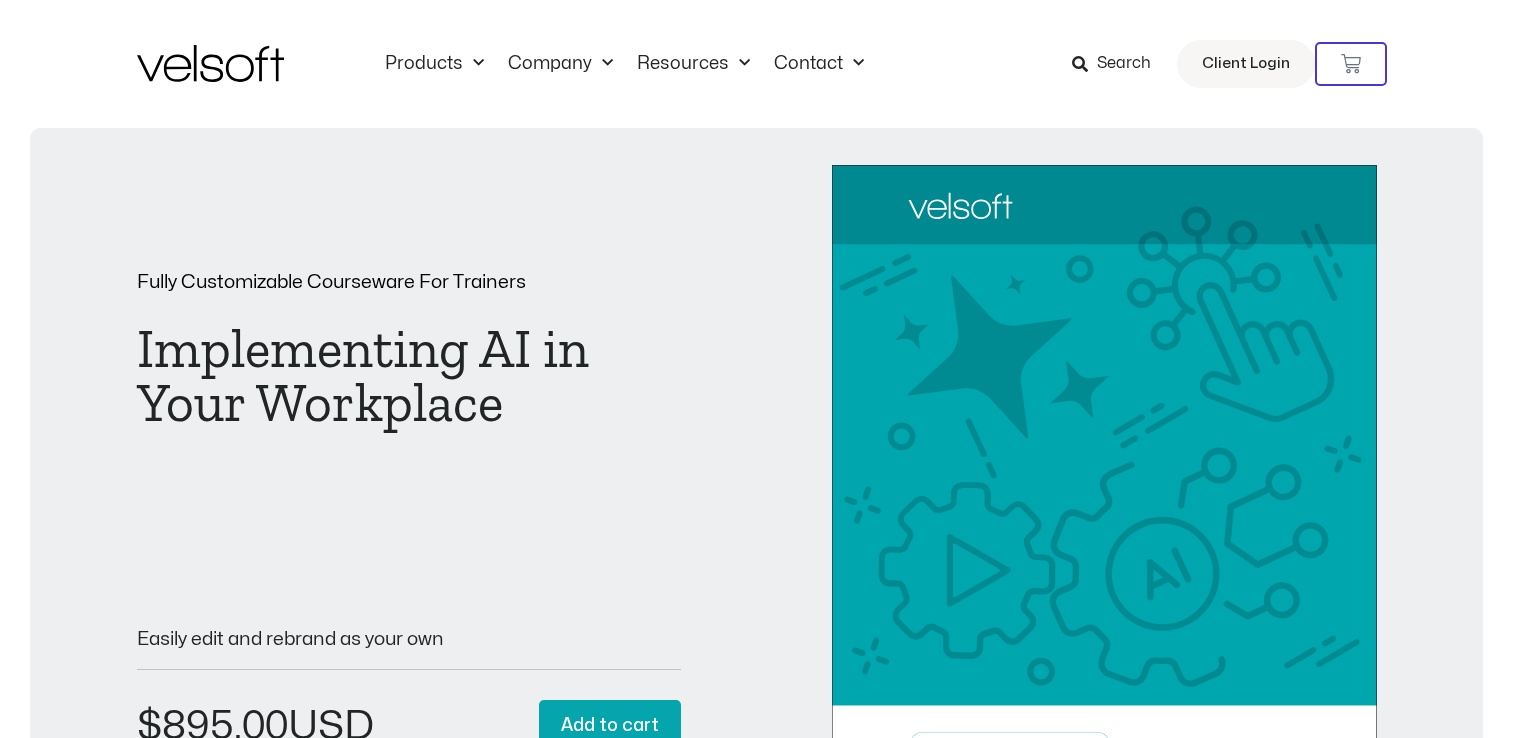 scroll, scrollTop: 0, scrollLeft: 0, axis: both 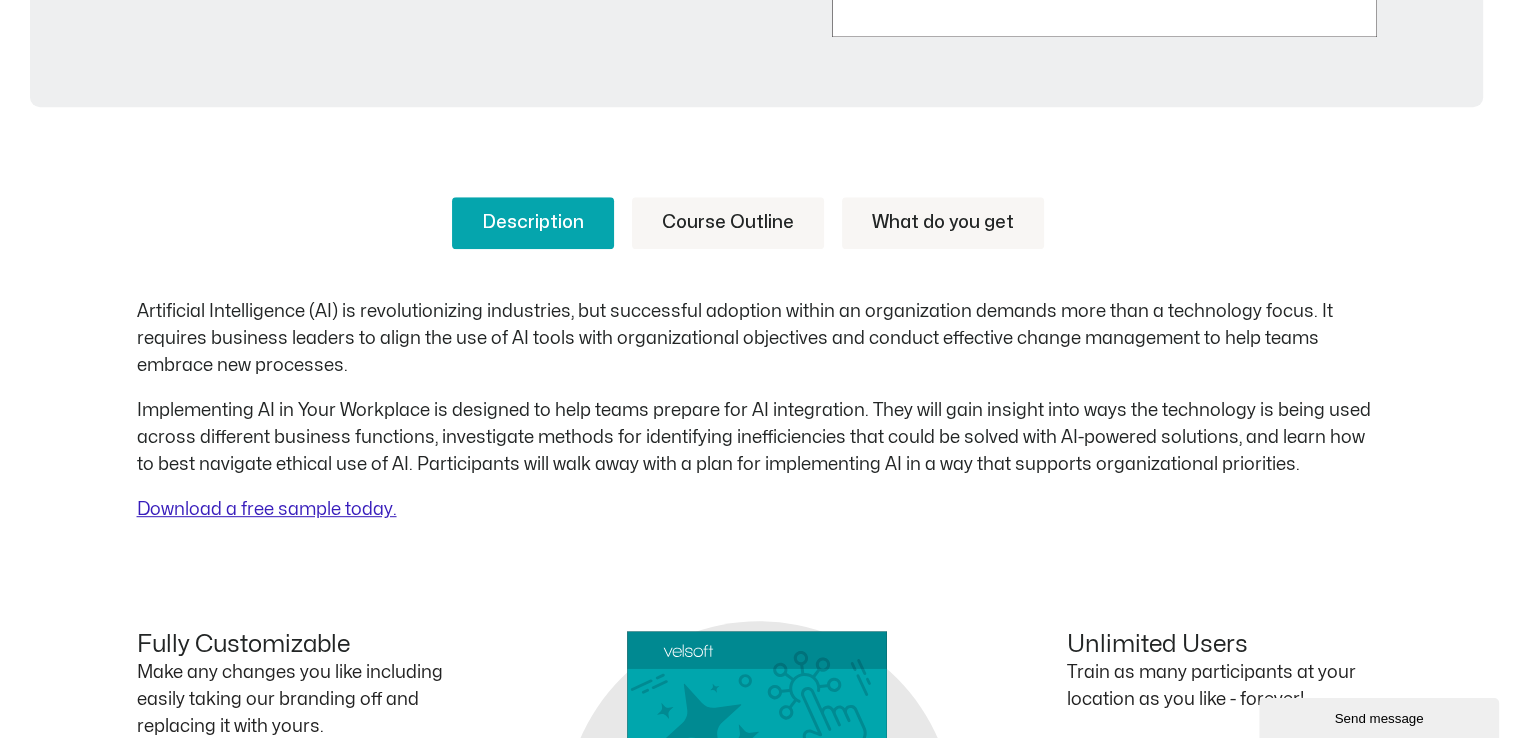 click on "Download a free sample today." at bounding box center [267, 509] 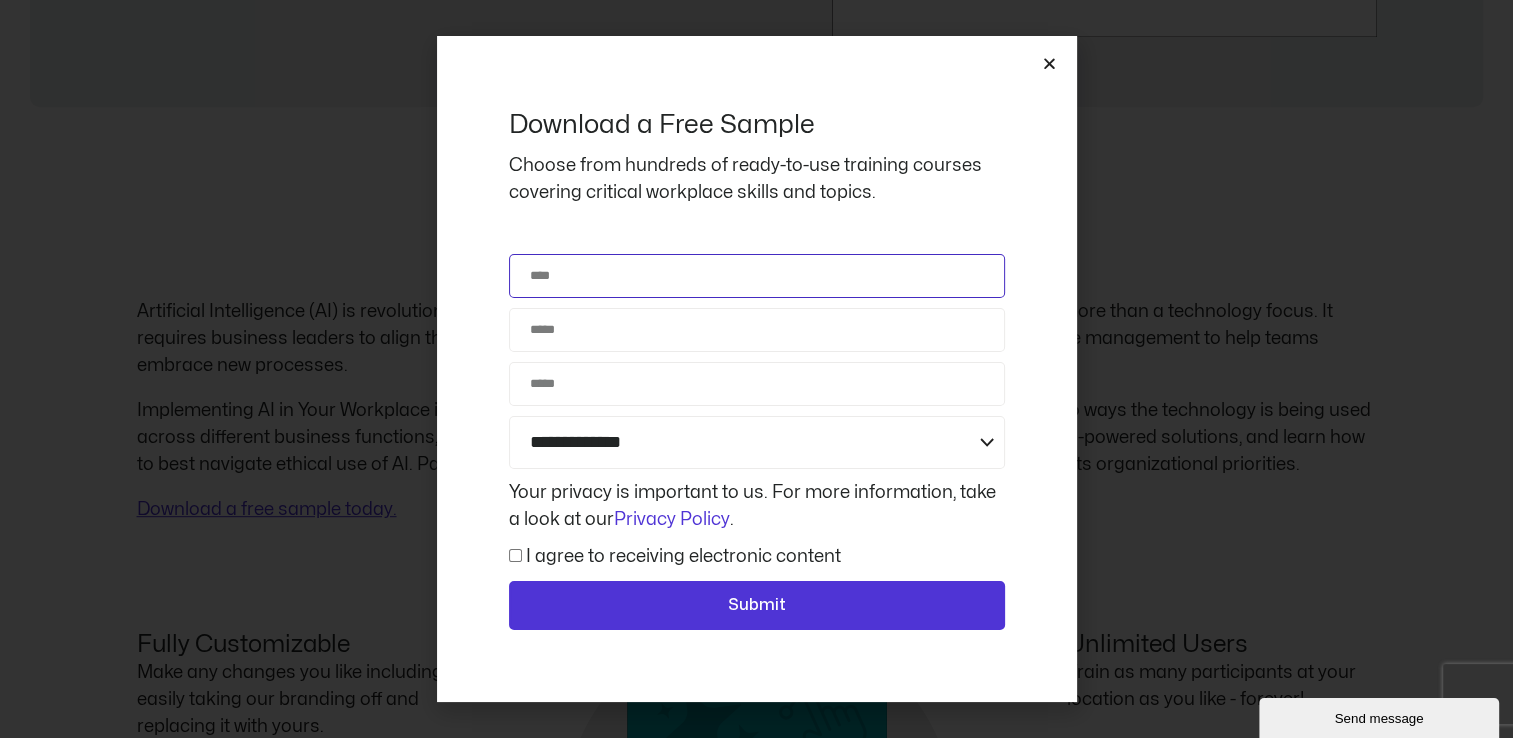 click on "Name" 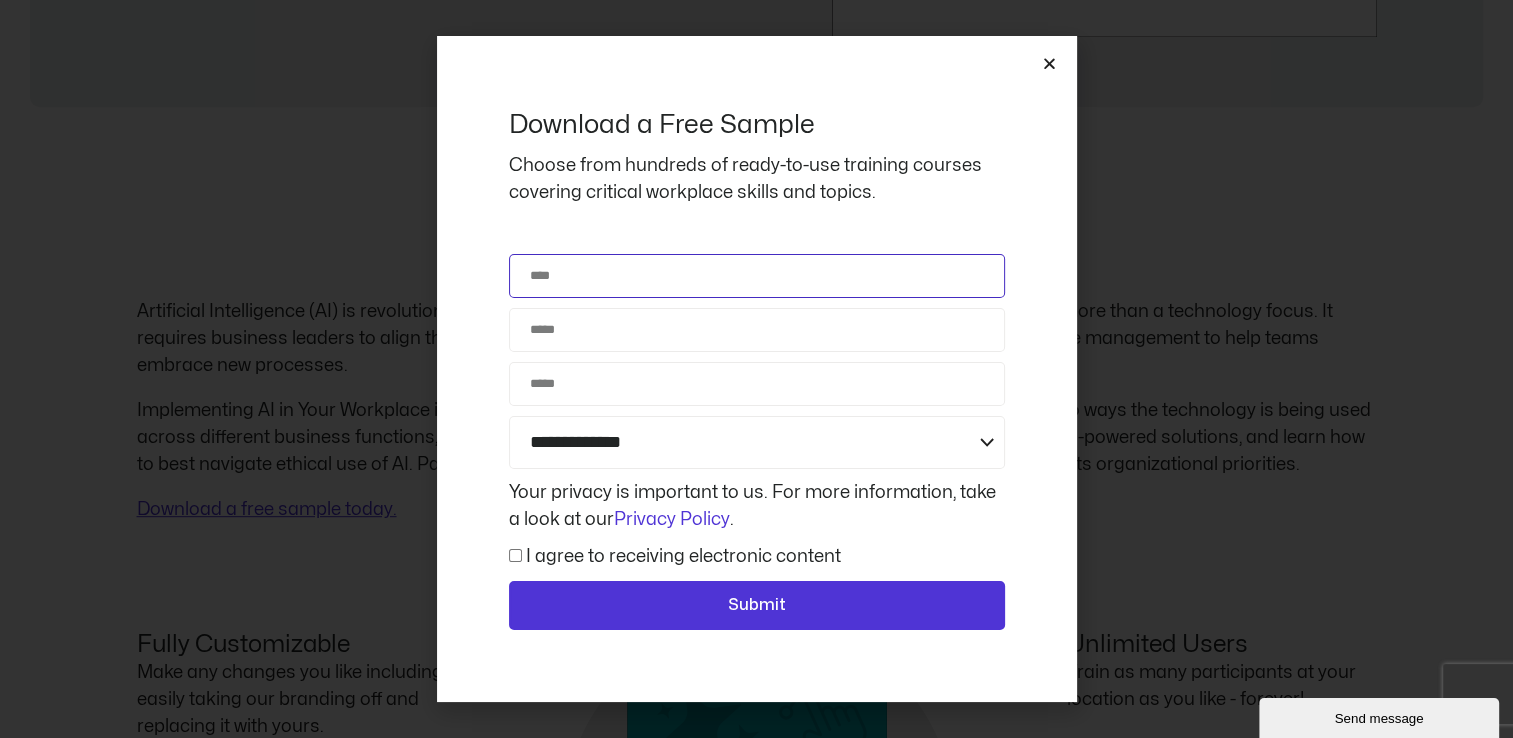 type on "******" 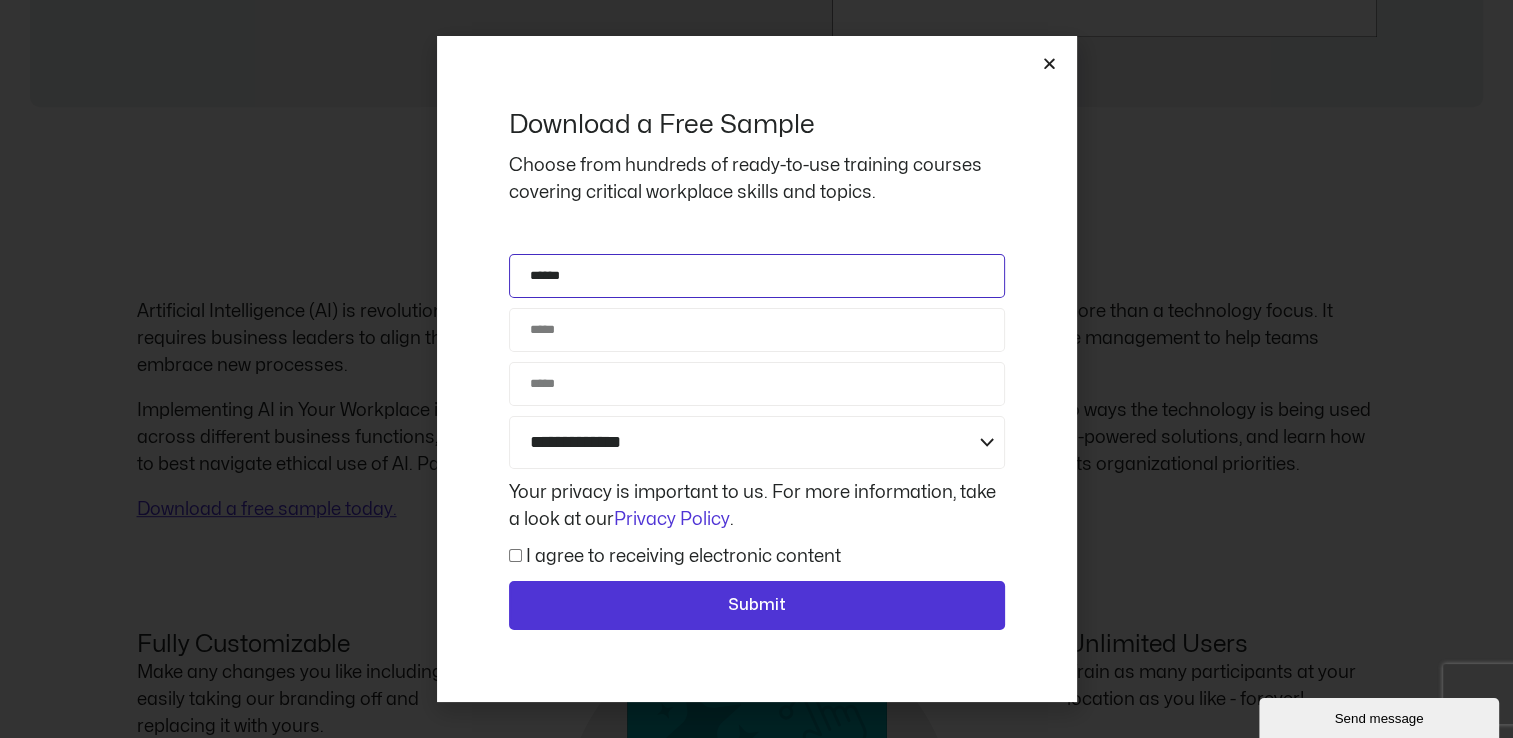 type on "**********" 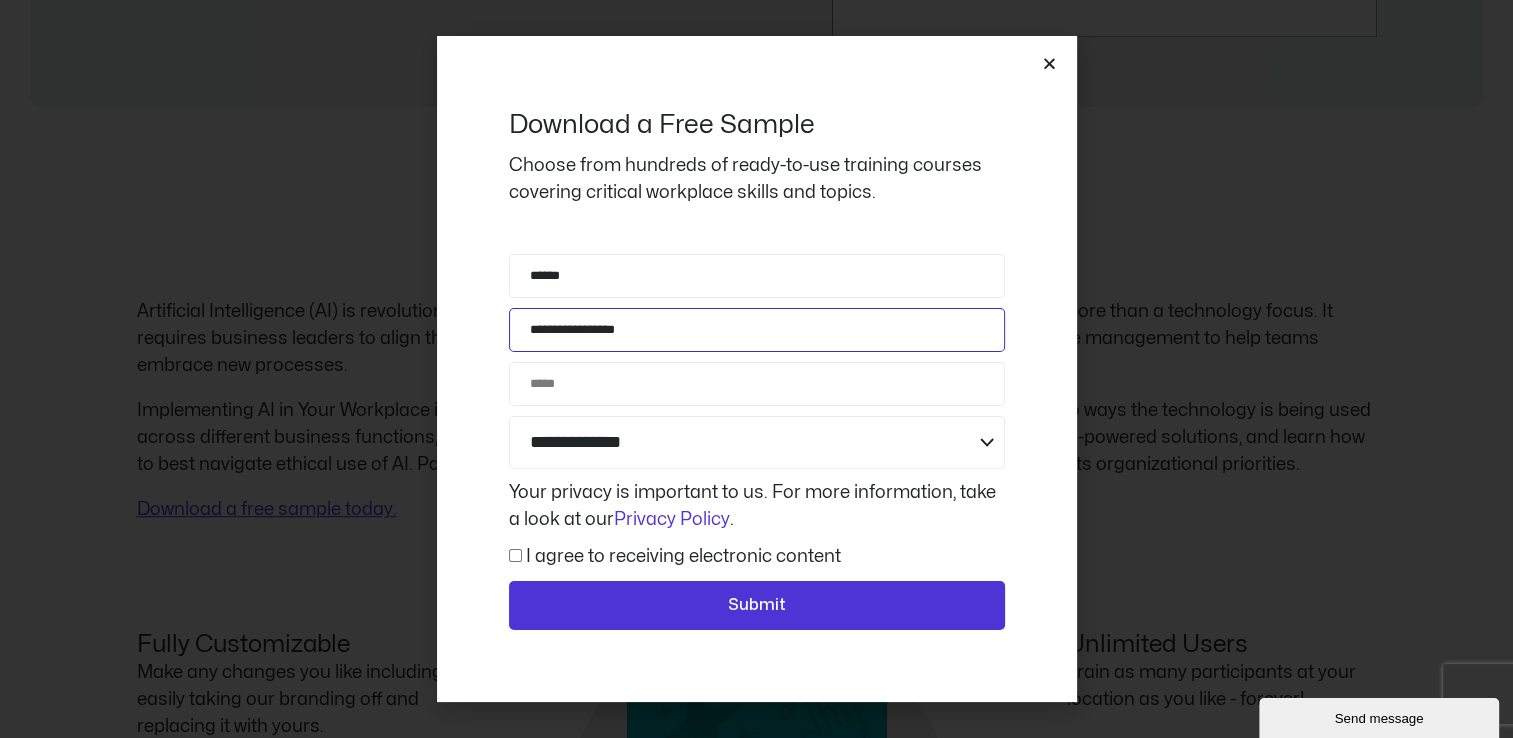 type on "**********" 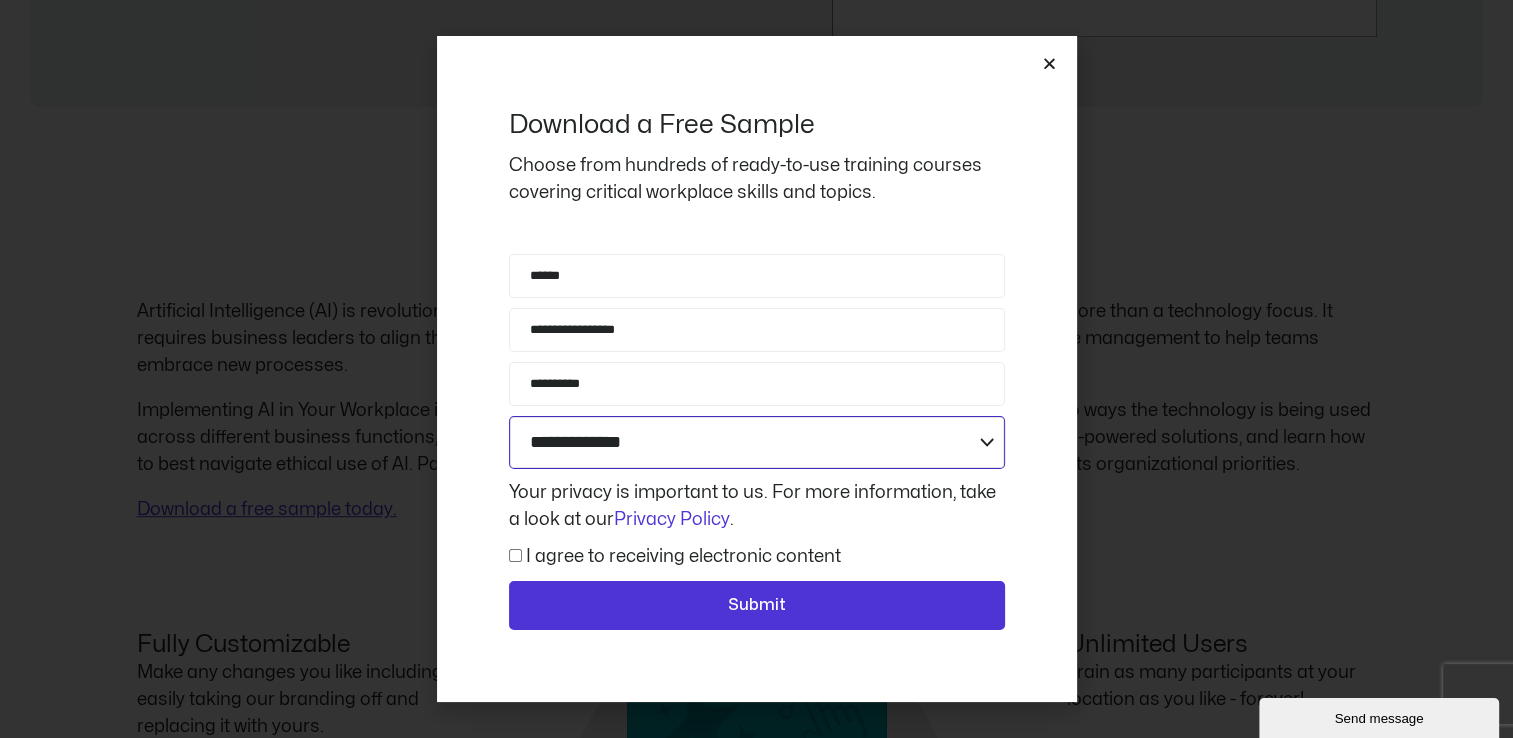 click on "**********" 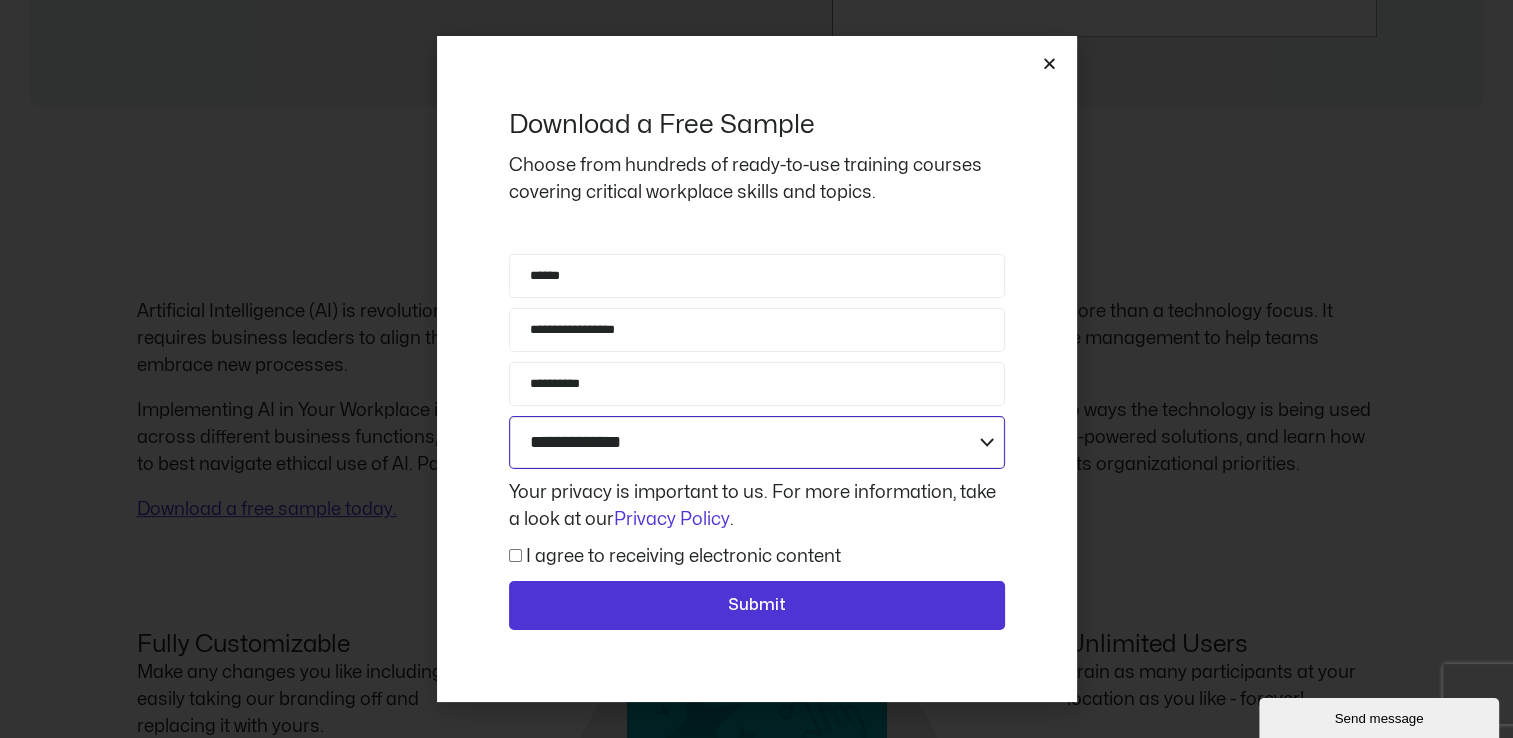 select on "**********" 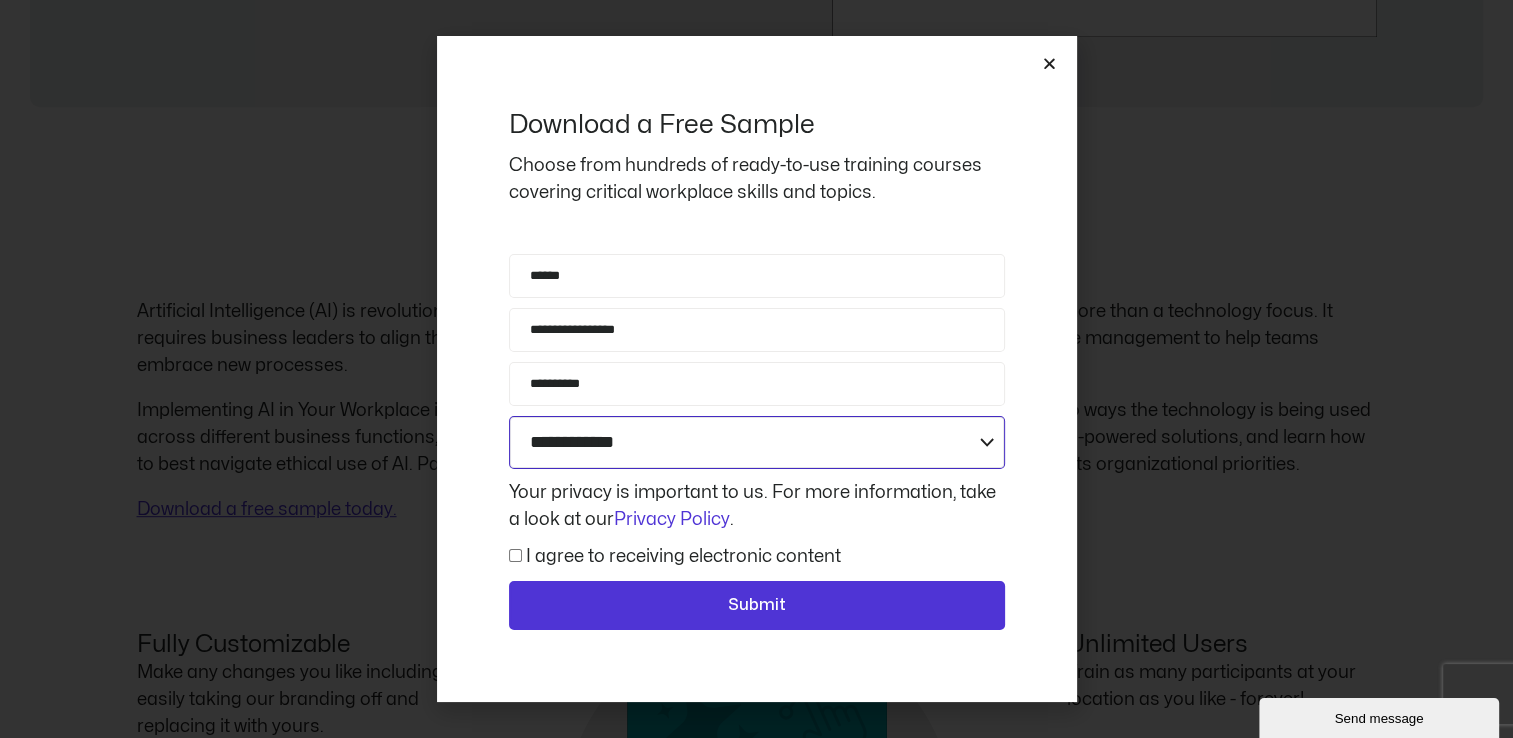 click on "**********" 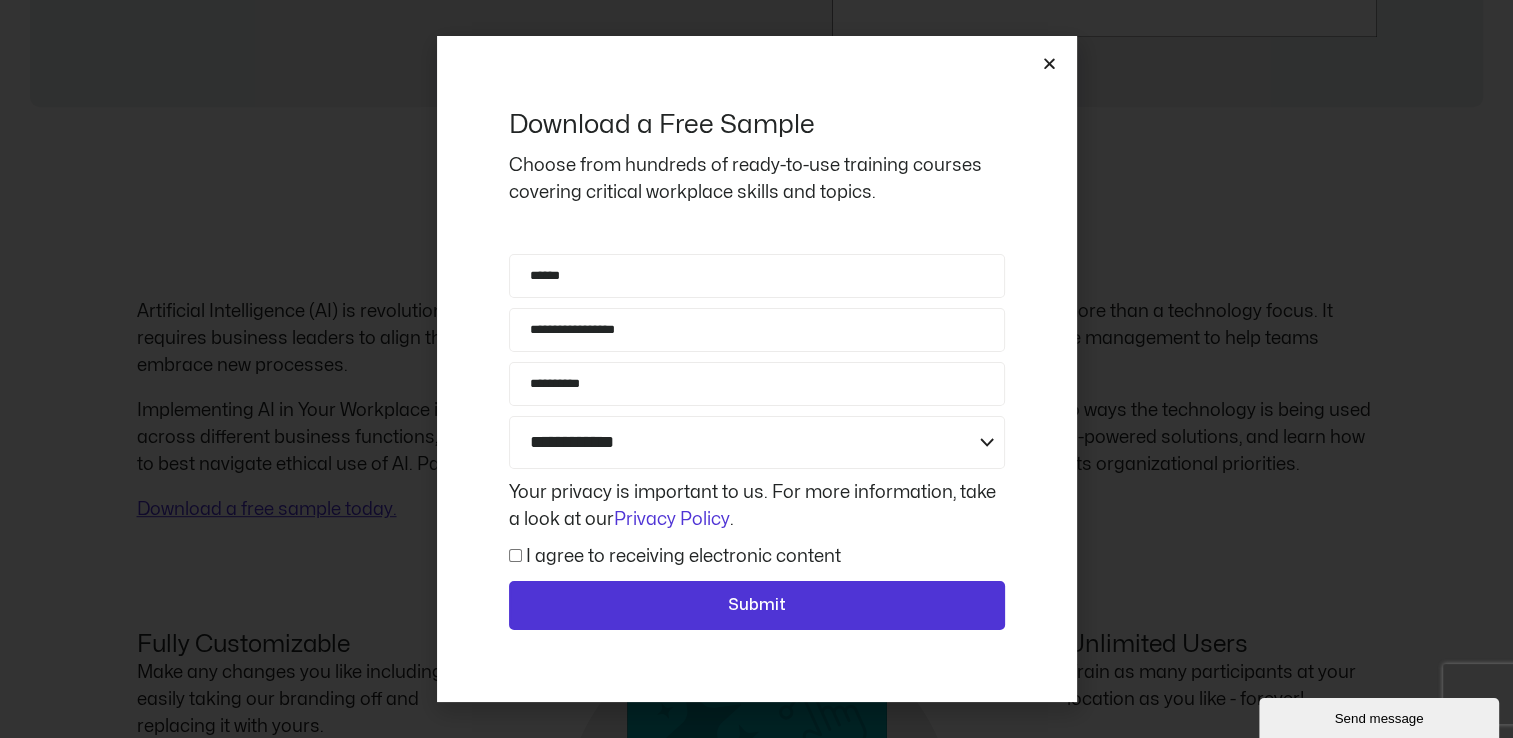 click on "**********" at bounding box center (756, 369) 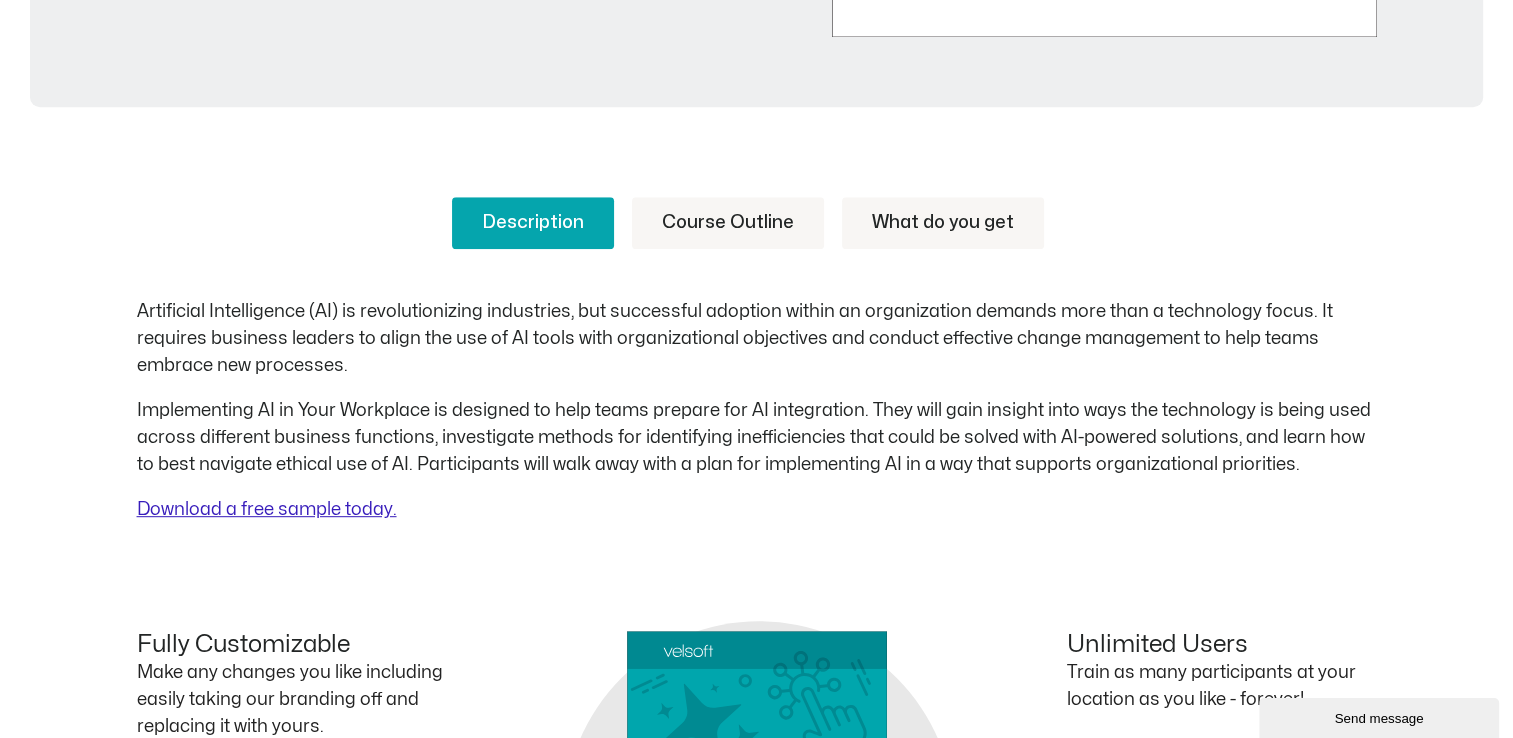 click on "Download a free sample today." at bounding box center [267, 509] 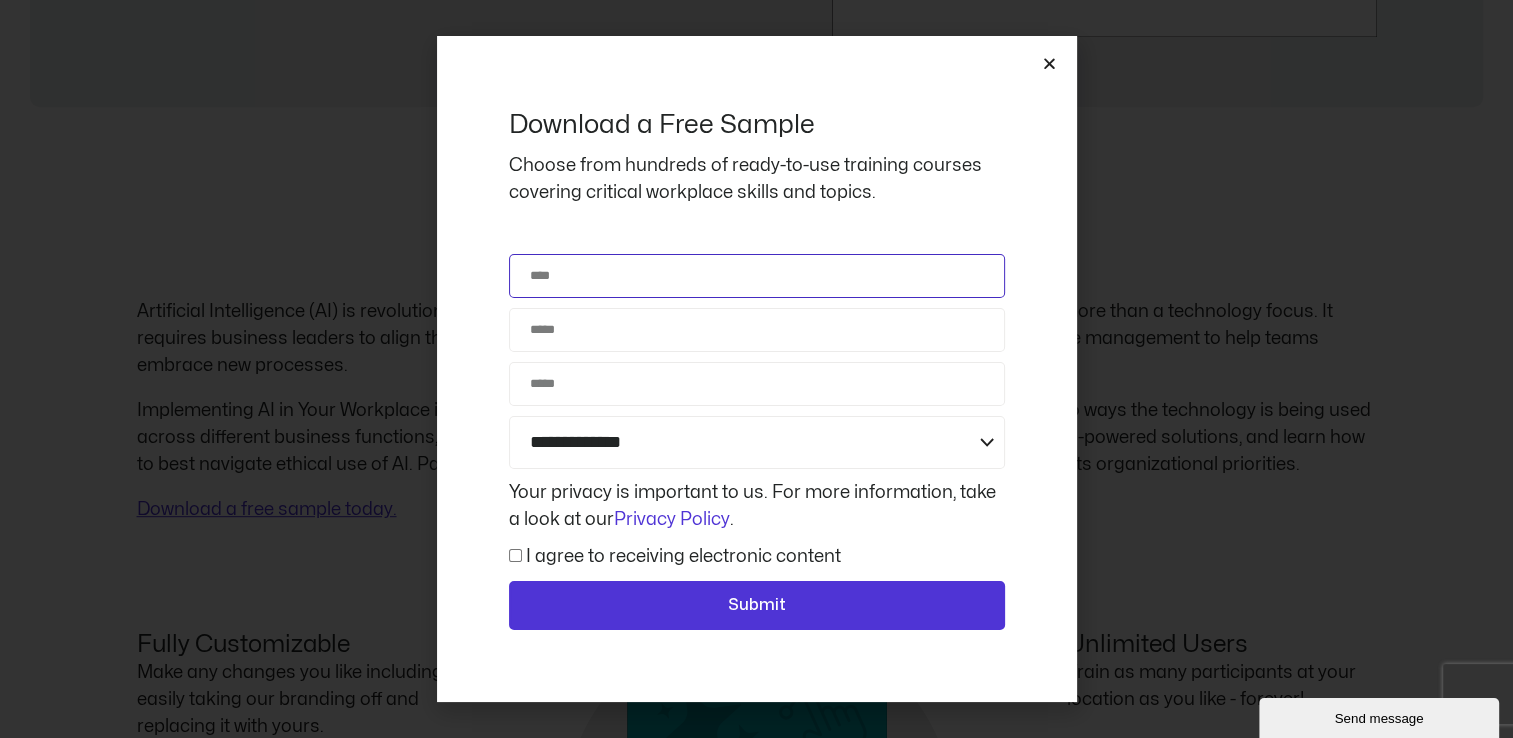 click on "Name" 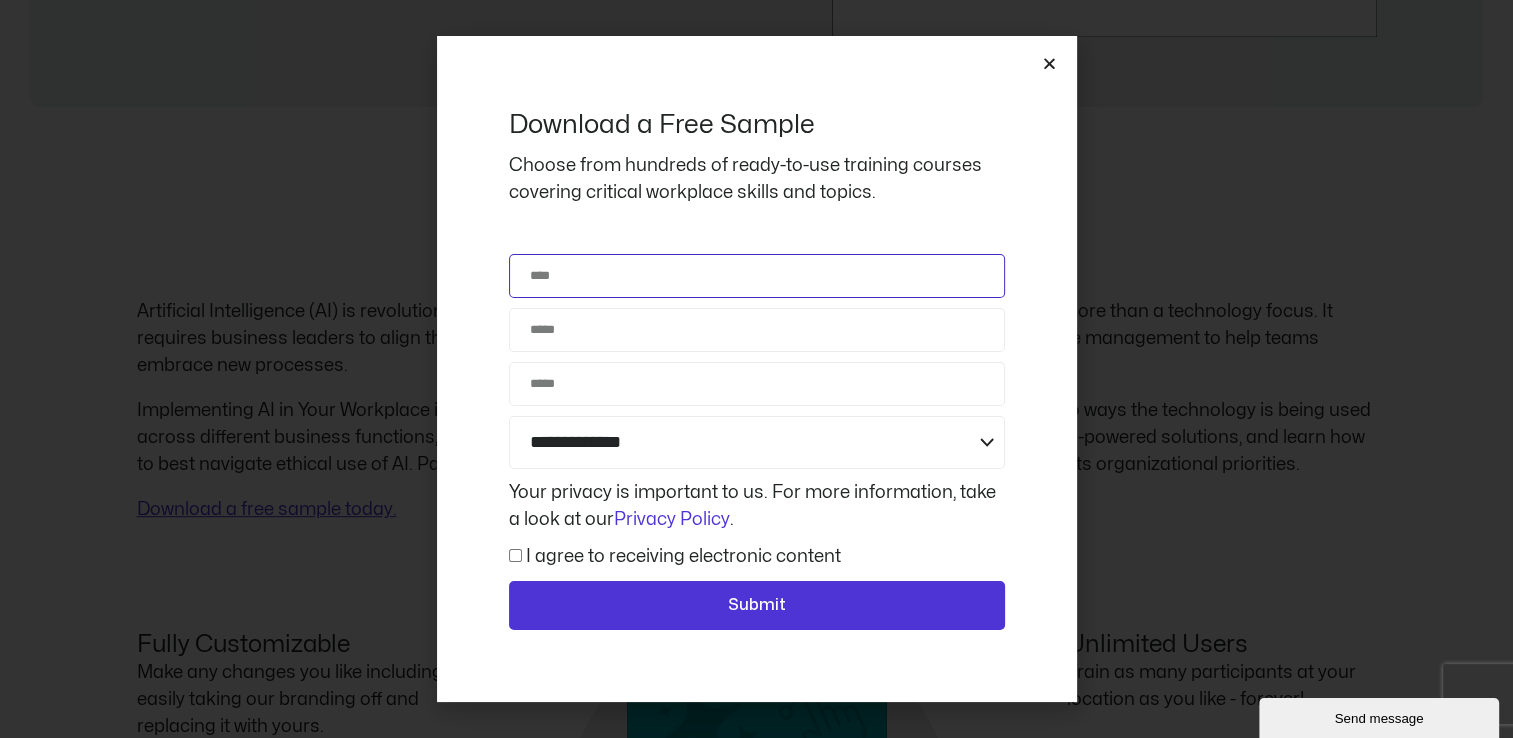 type on "******" 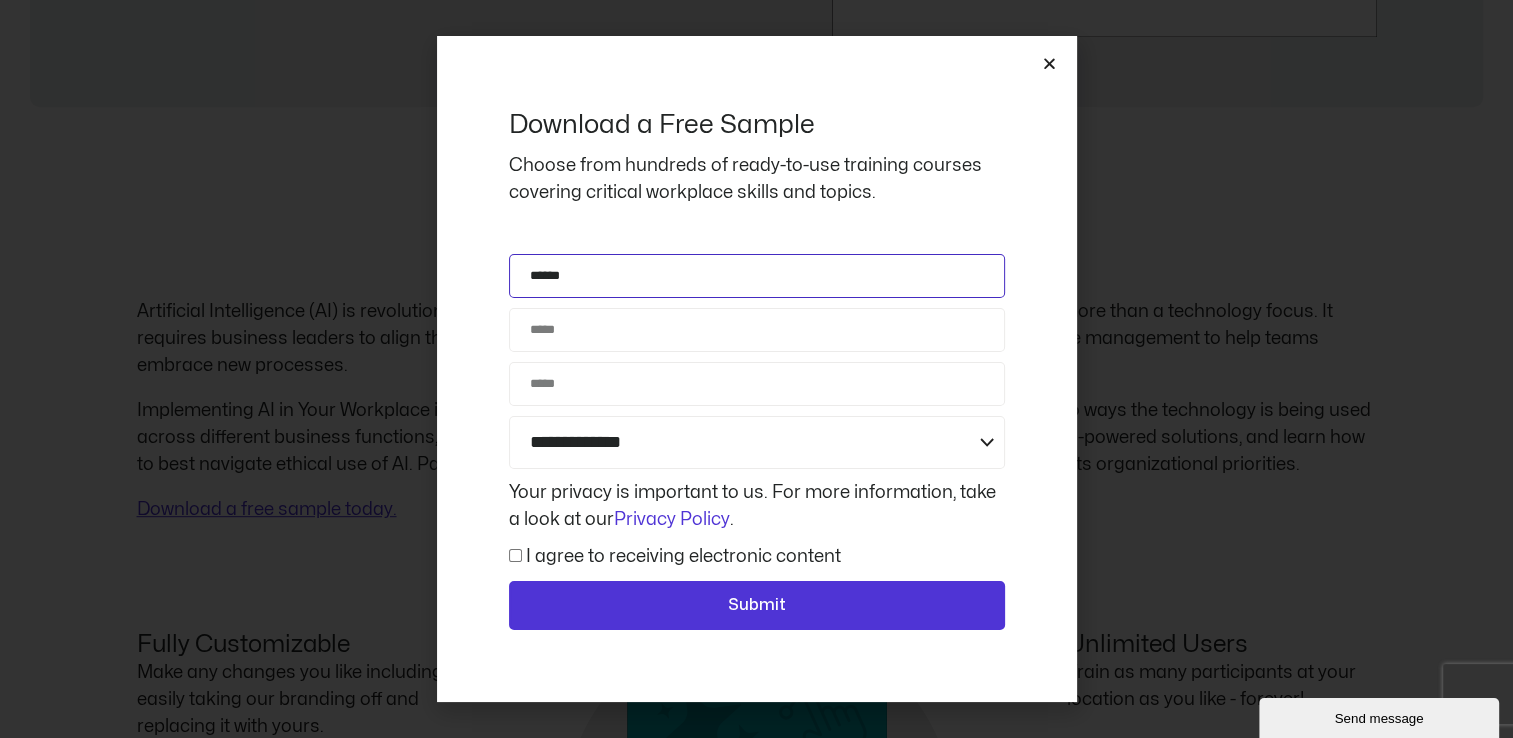 type on "**********" 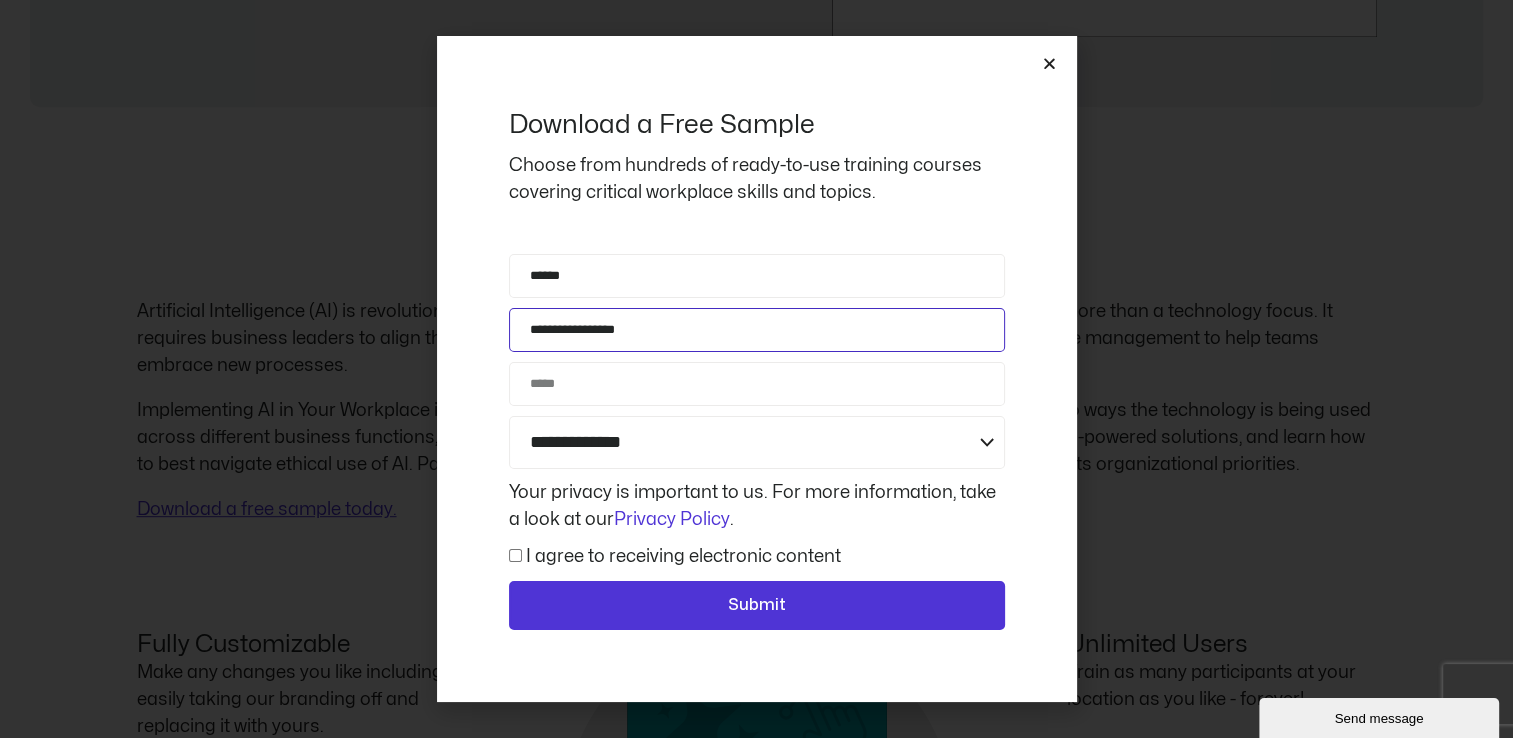 type on "**********" 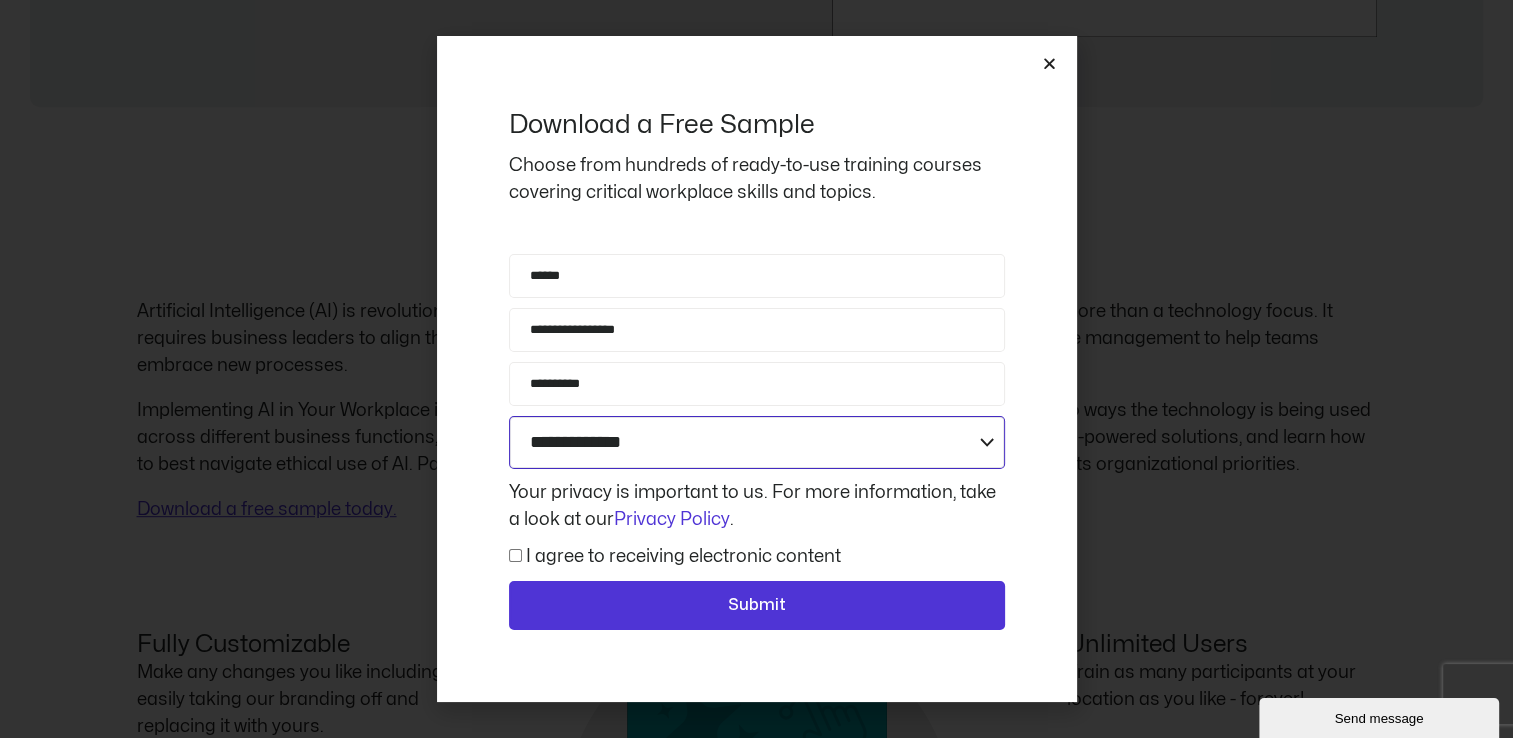 click on "**********" 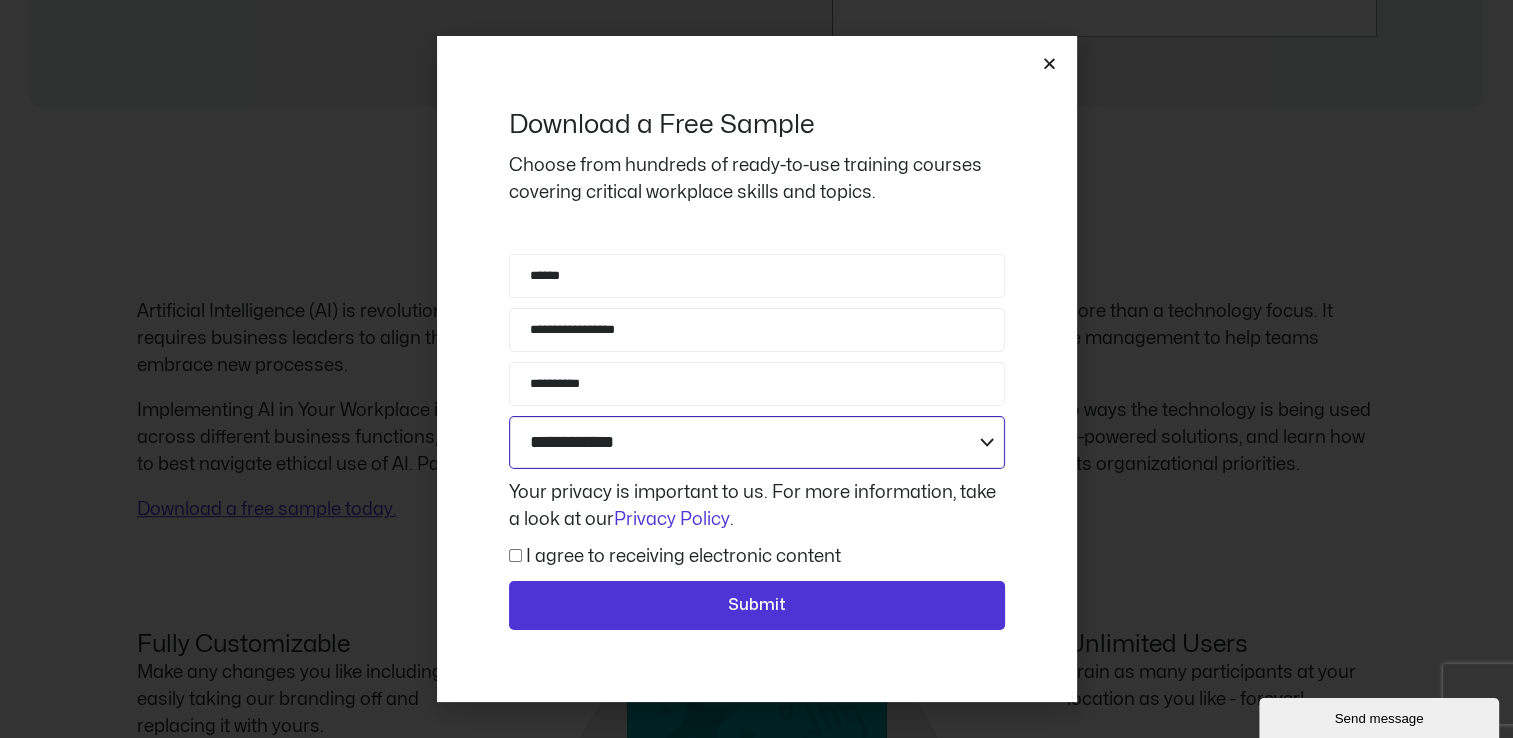 click on "**********" 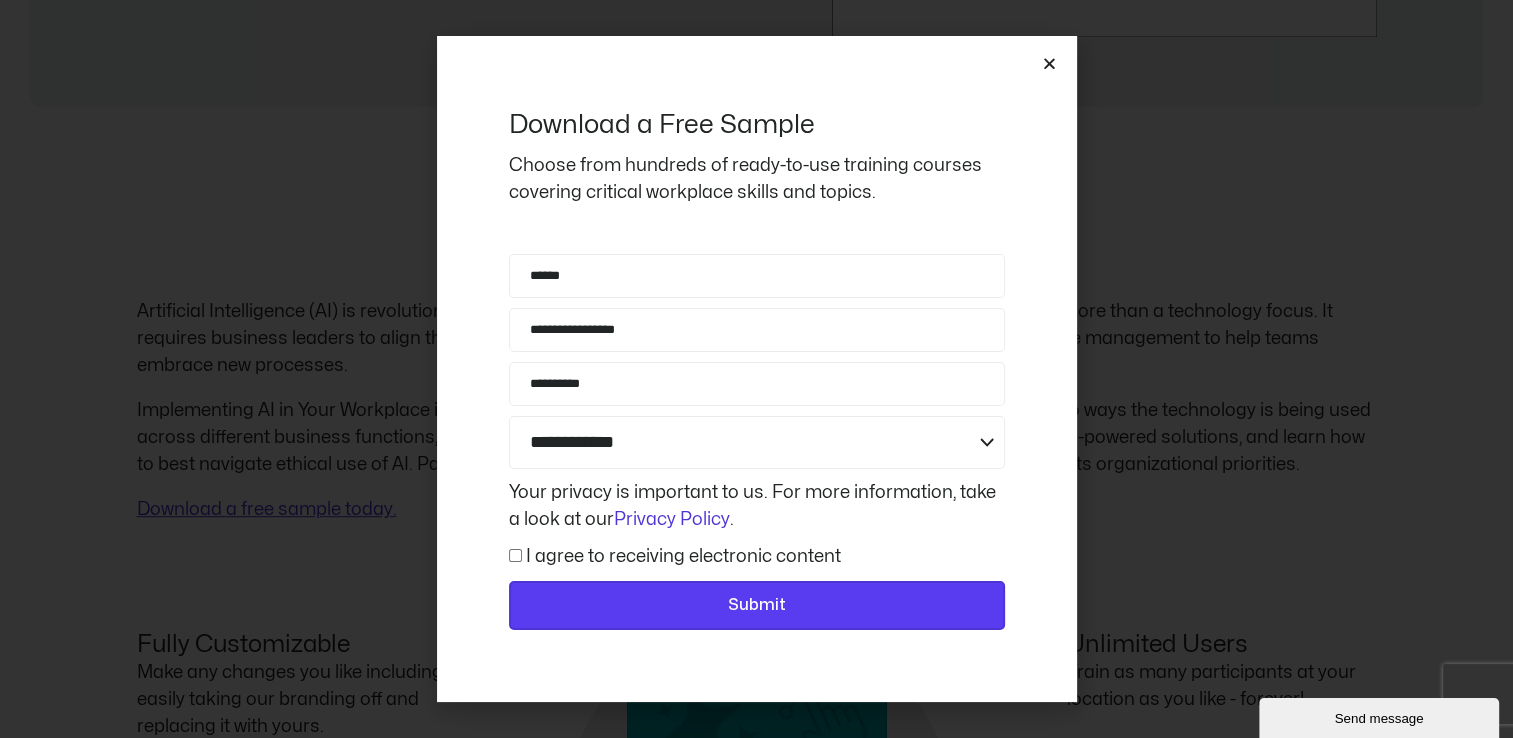 click on "Submit" 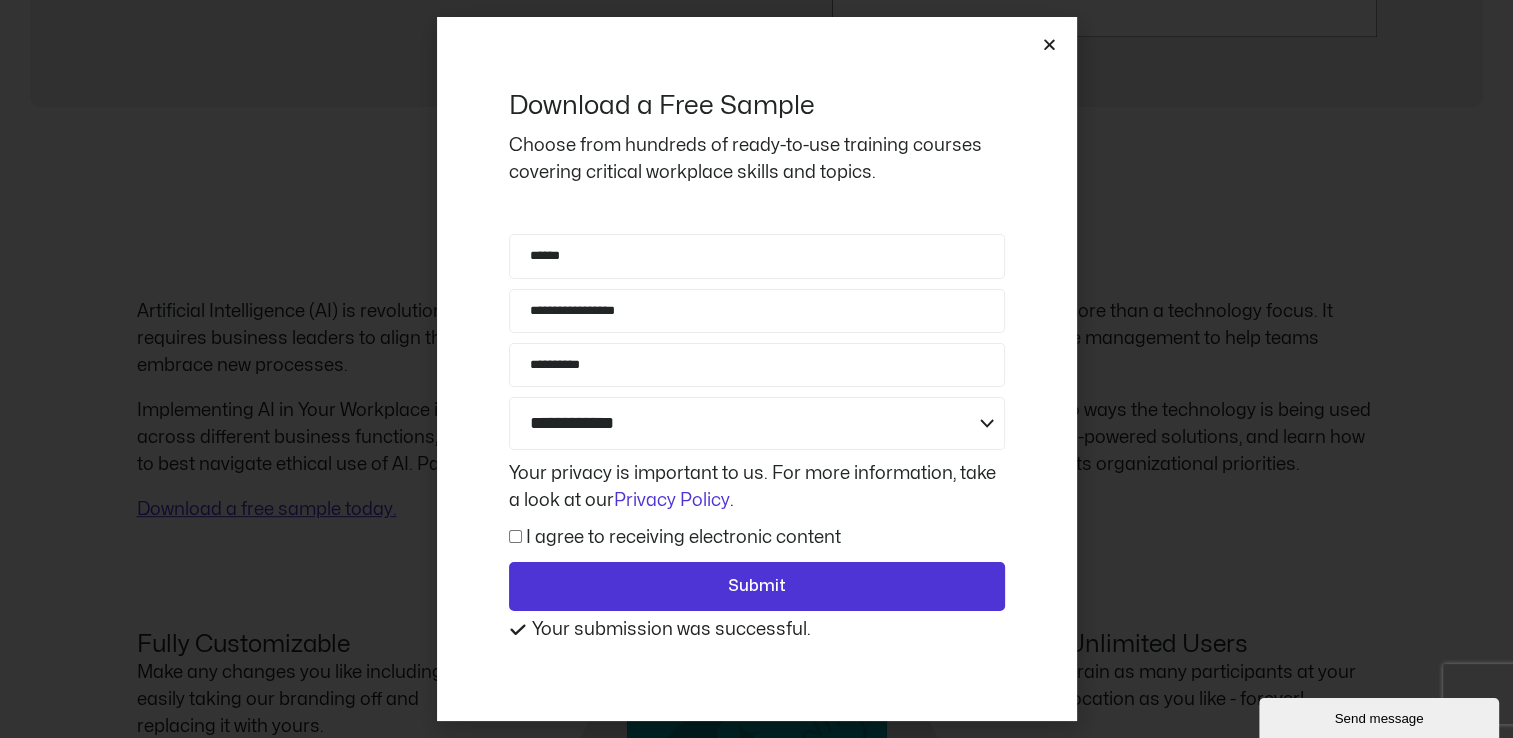 click at bounding box center [1049, 44] 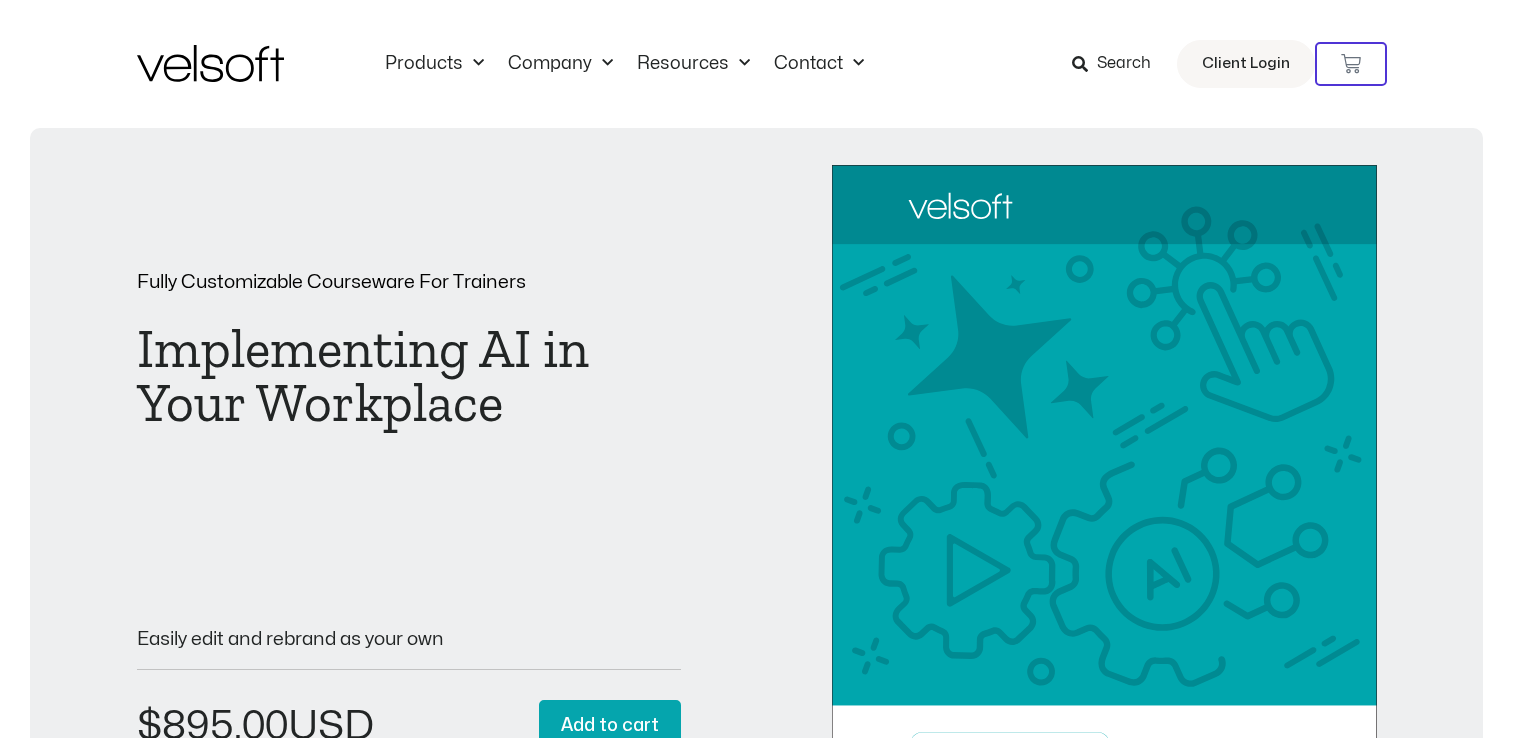 scroll, scrollTop: 900, scrollLeft: 0, axis: vertical 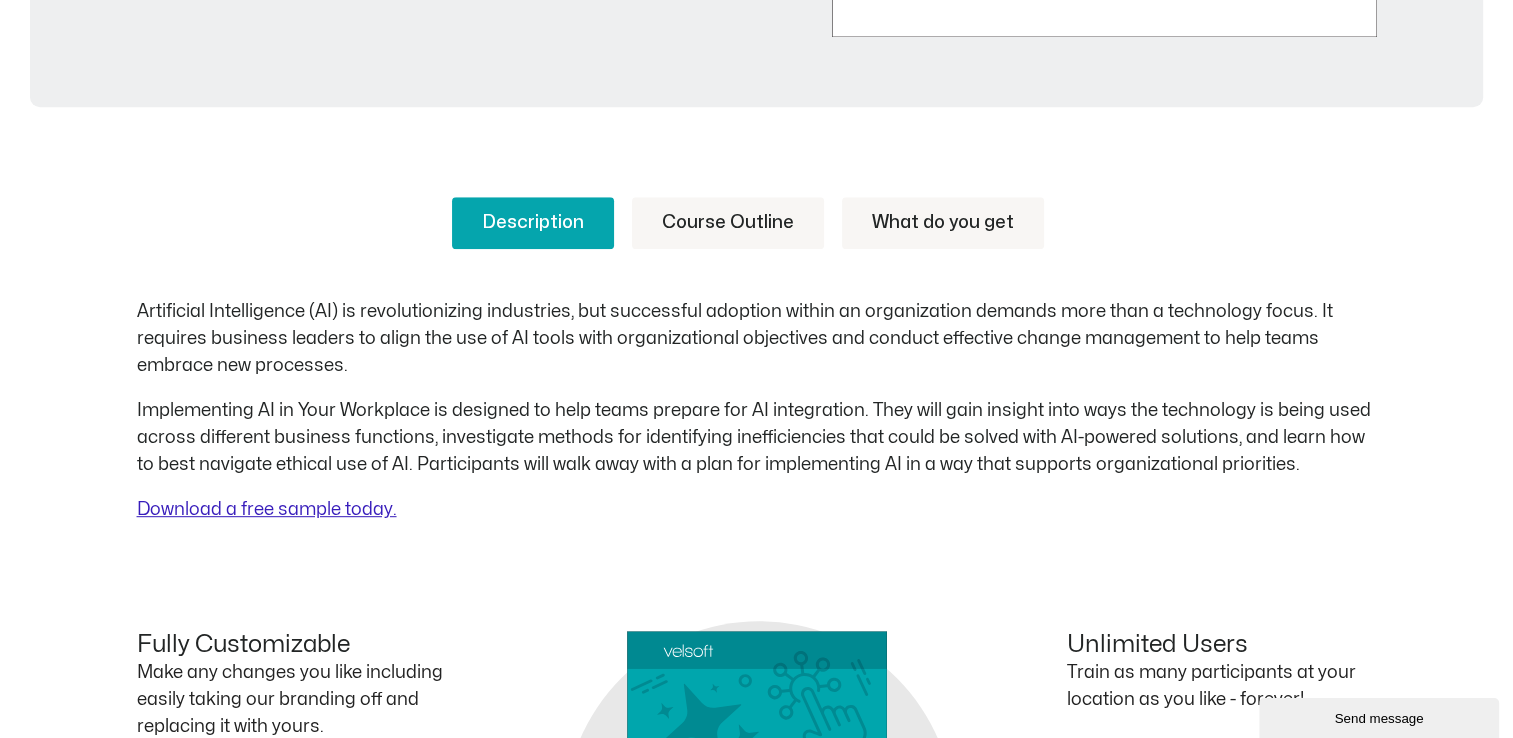 click on "Download a free sample today." at bounding box center [267, 509] 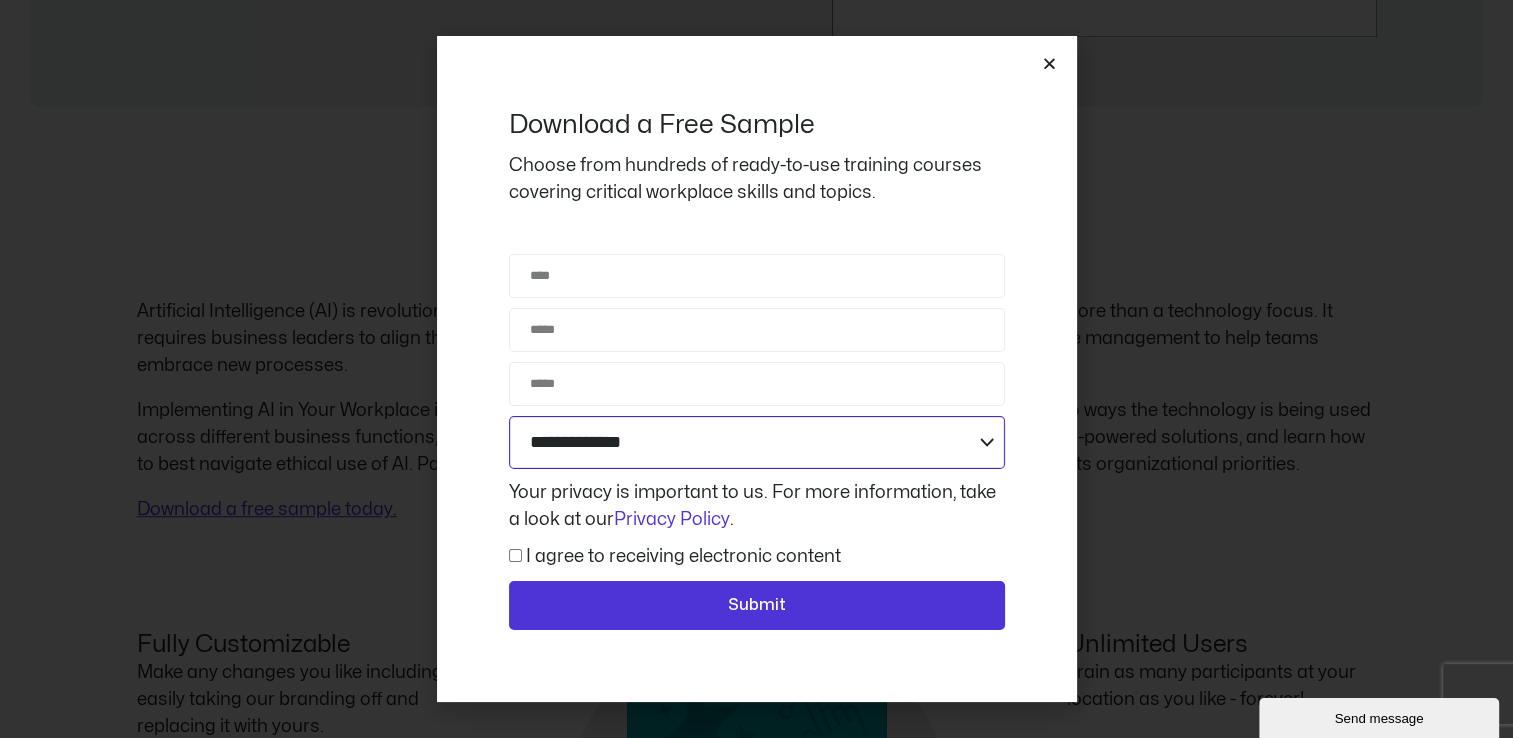 click on "**********" 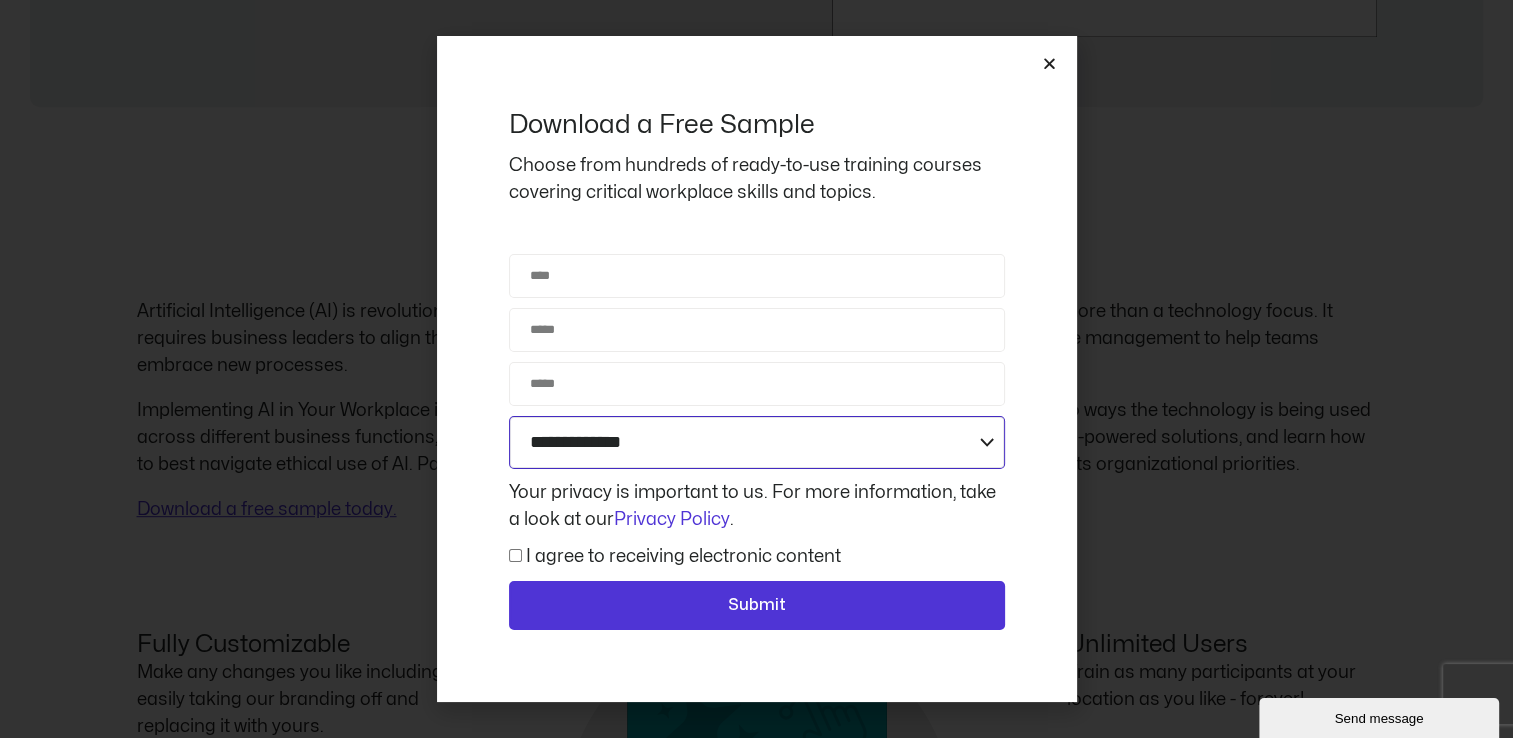 select on "**********" 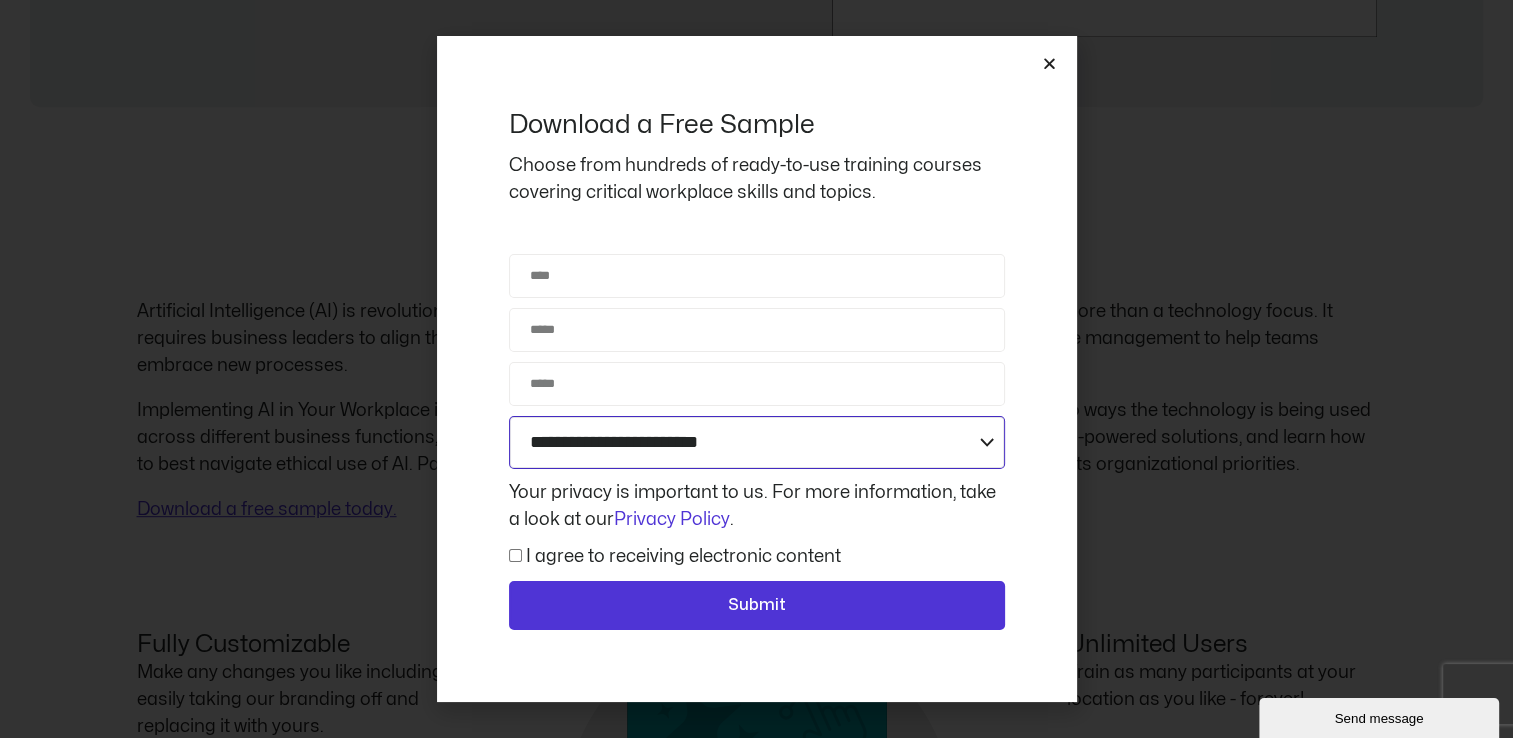 click on "**********" 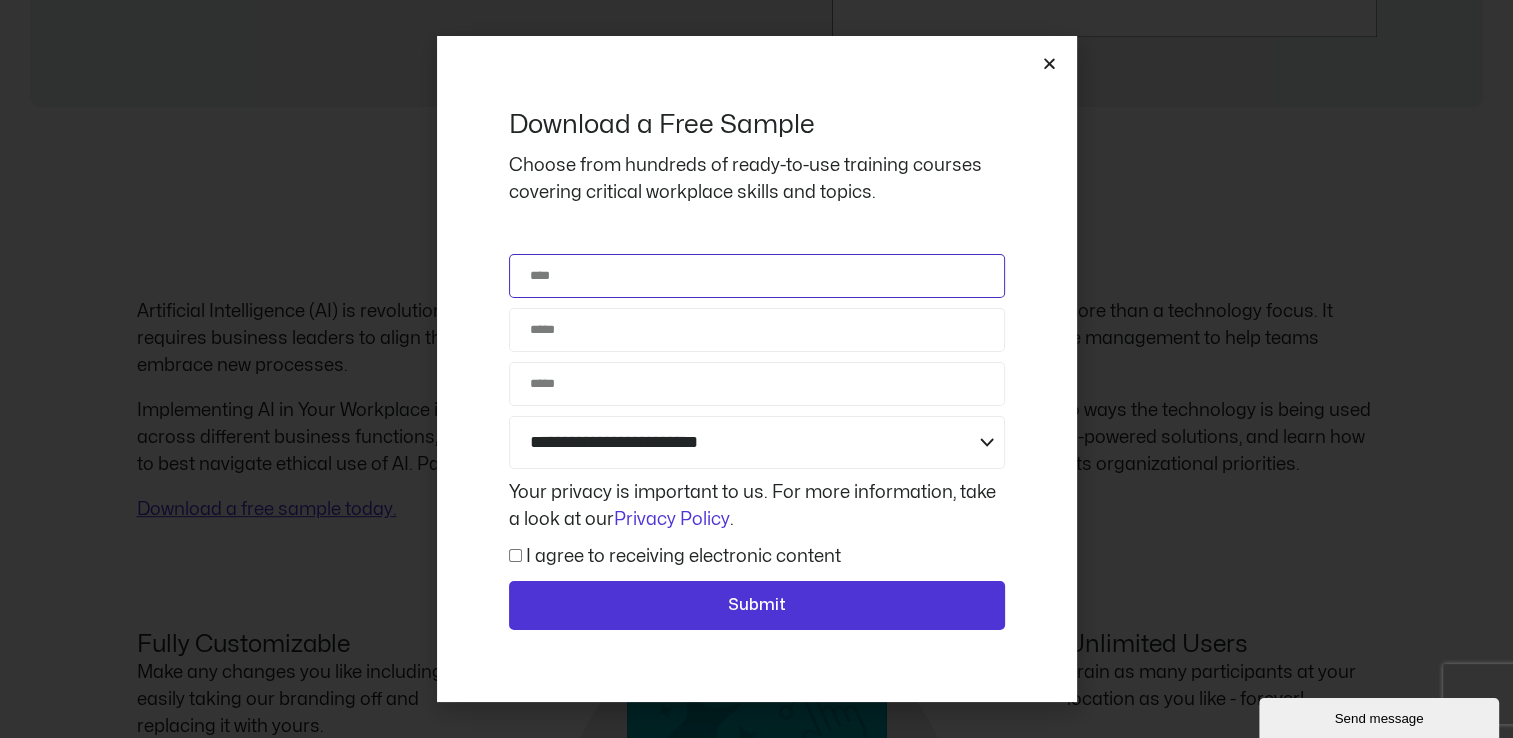 click on "Name" 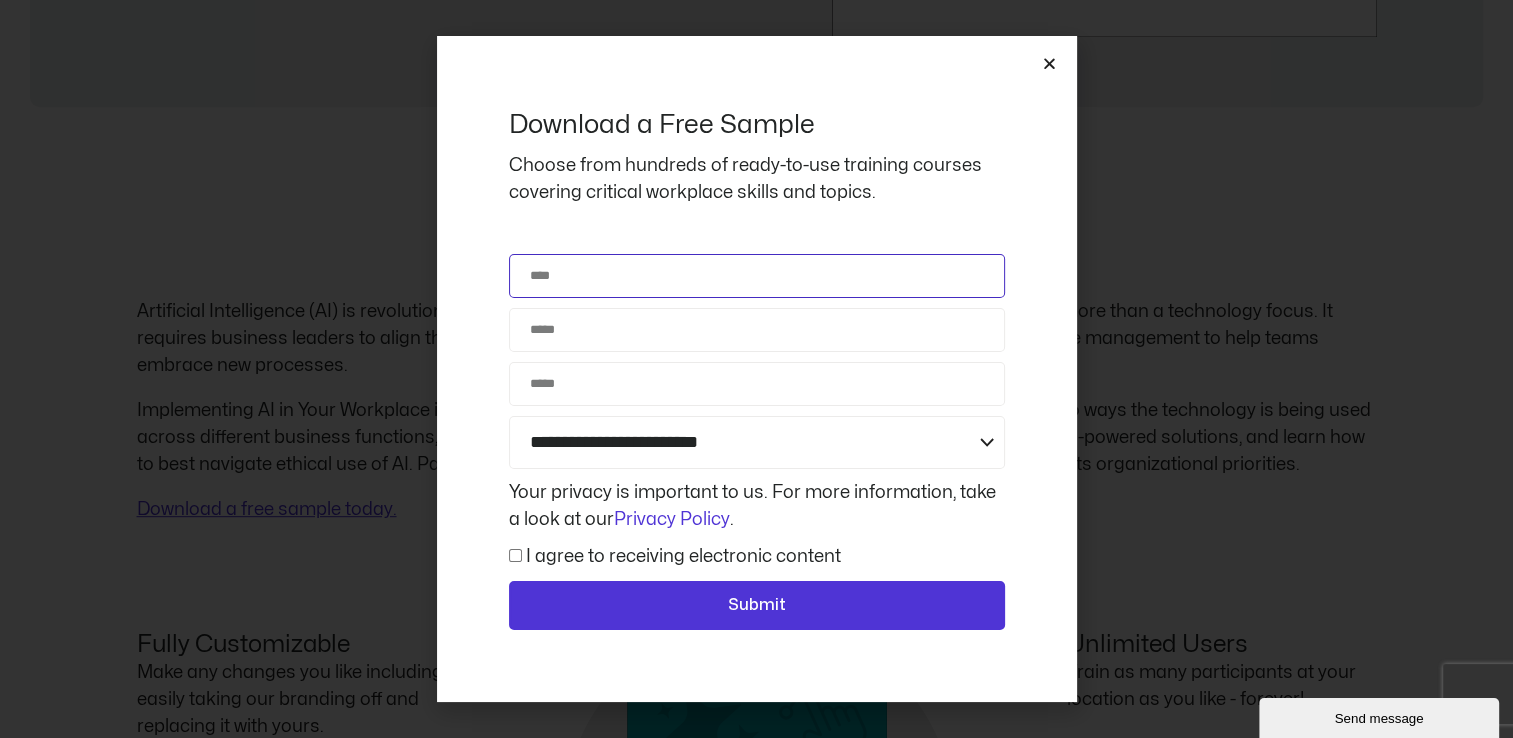 type on "******" 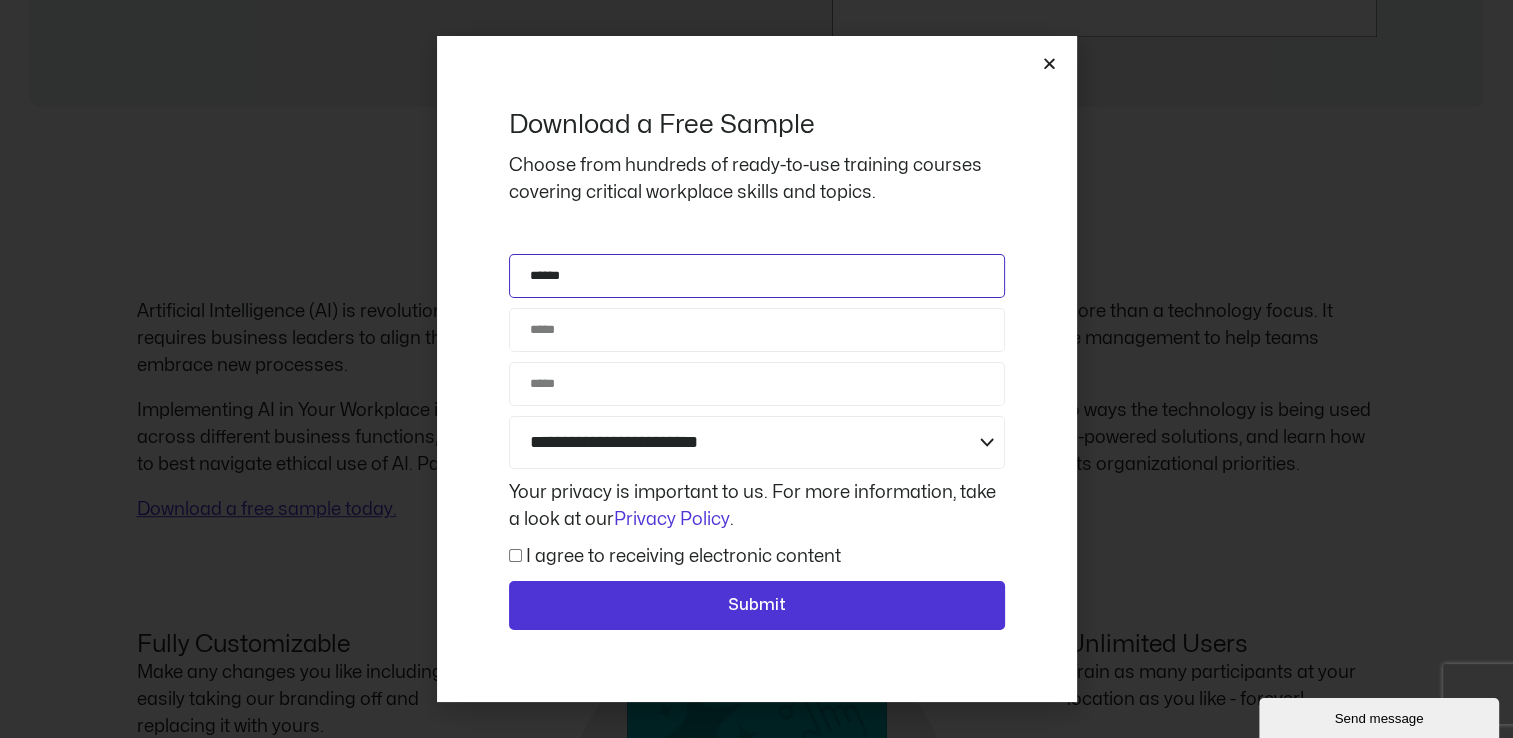 type on "**********" 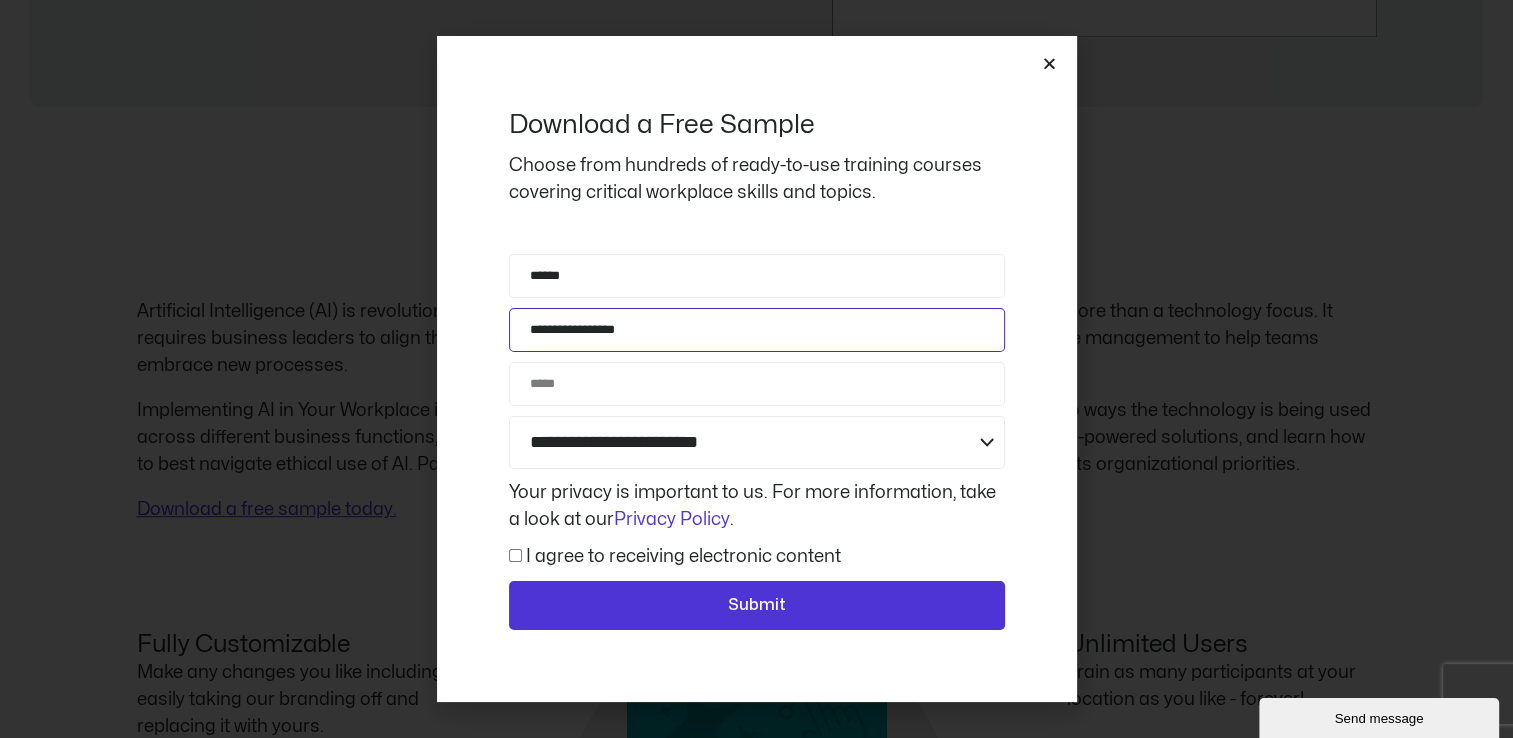 type on "**********" 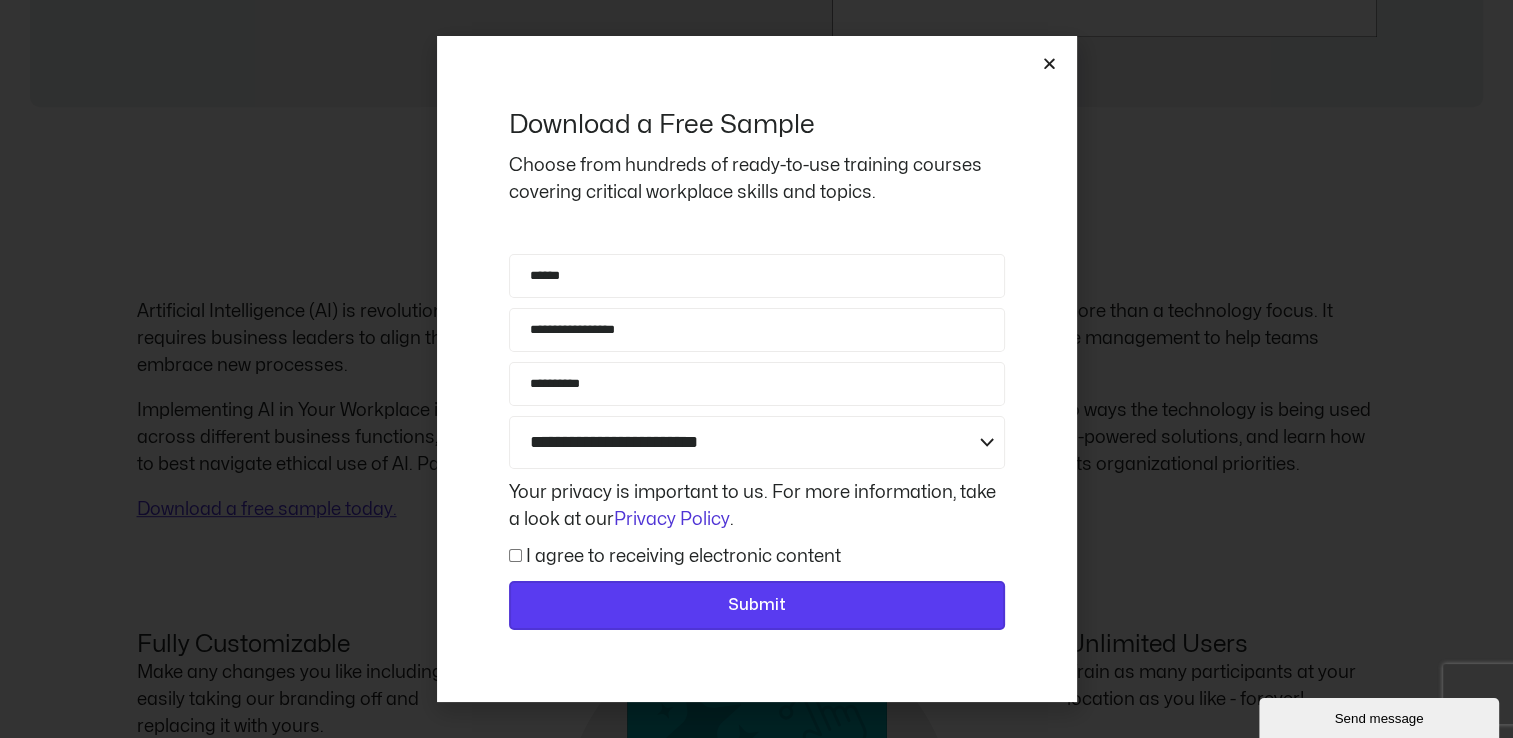 click on "Submit" 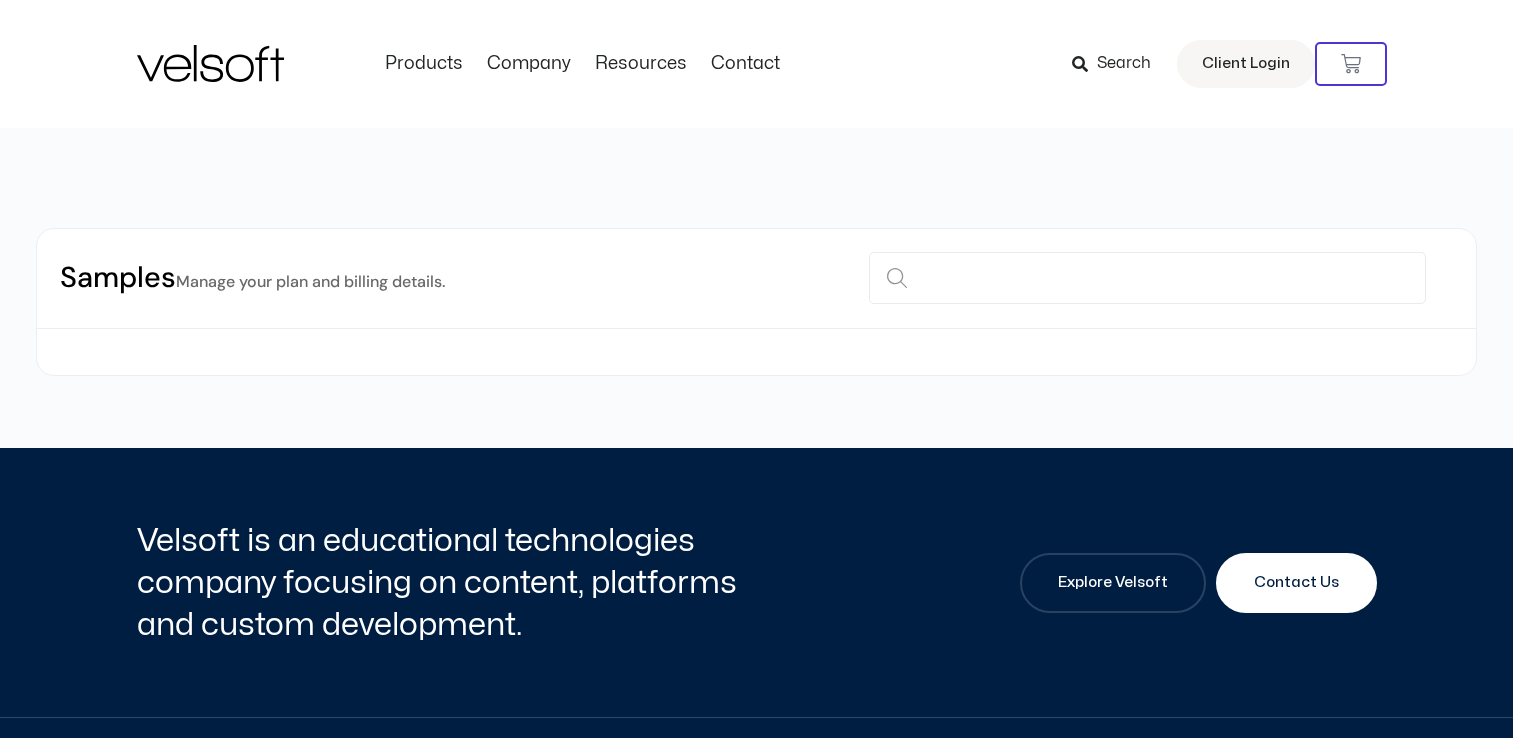 scroll, scrollTop: 0, scrollLeft: 0, axis: both 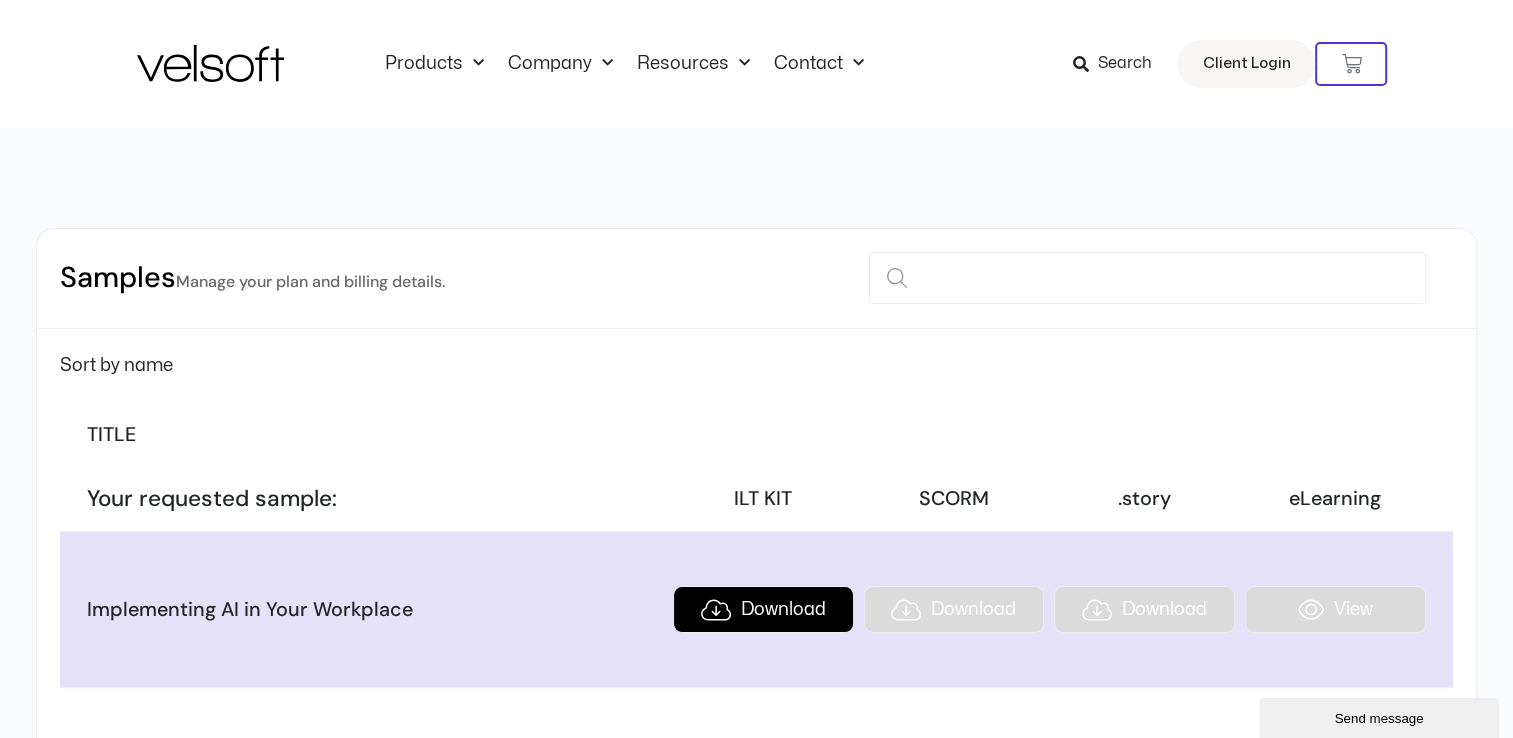 click on "Download" at bounding box center [763, 609] 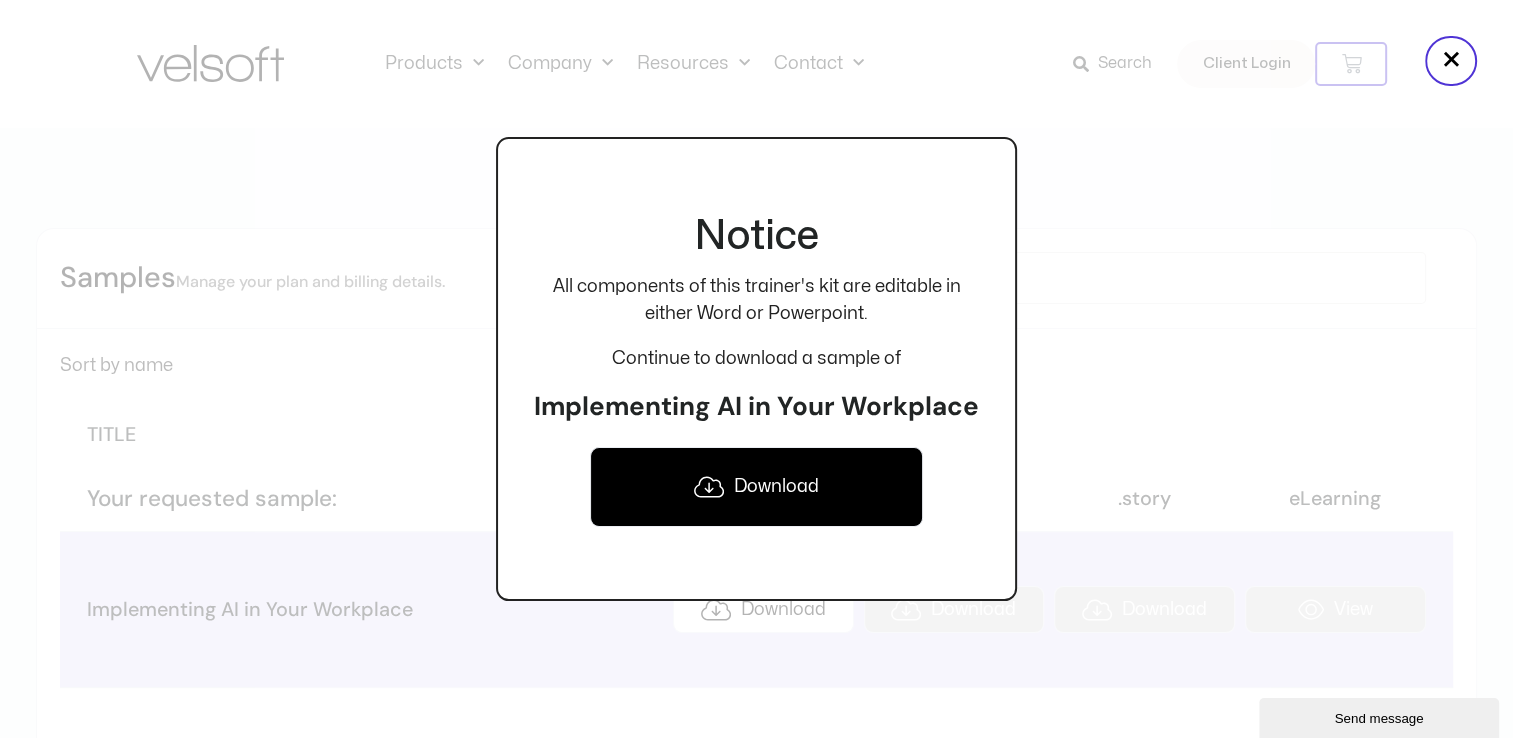 click on "Download" at bounding box center (757, 487) 